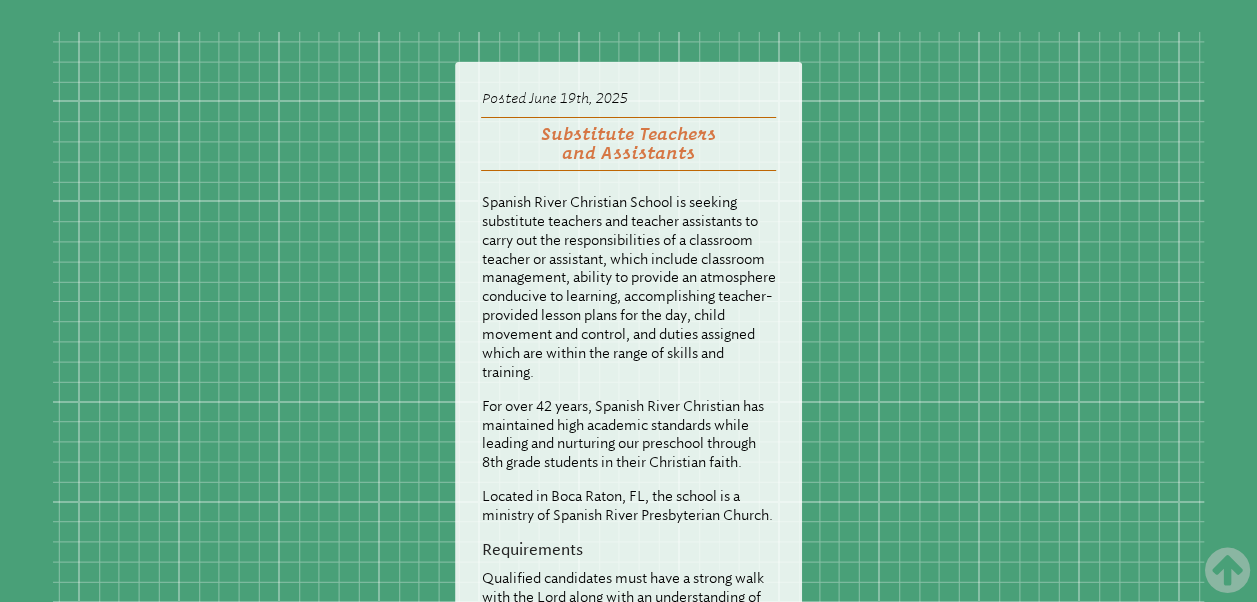 scroll, scrollTop: 3633, scrollLeft: 0, axis: vertical 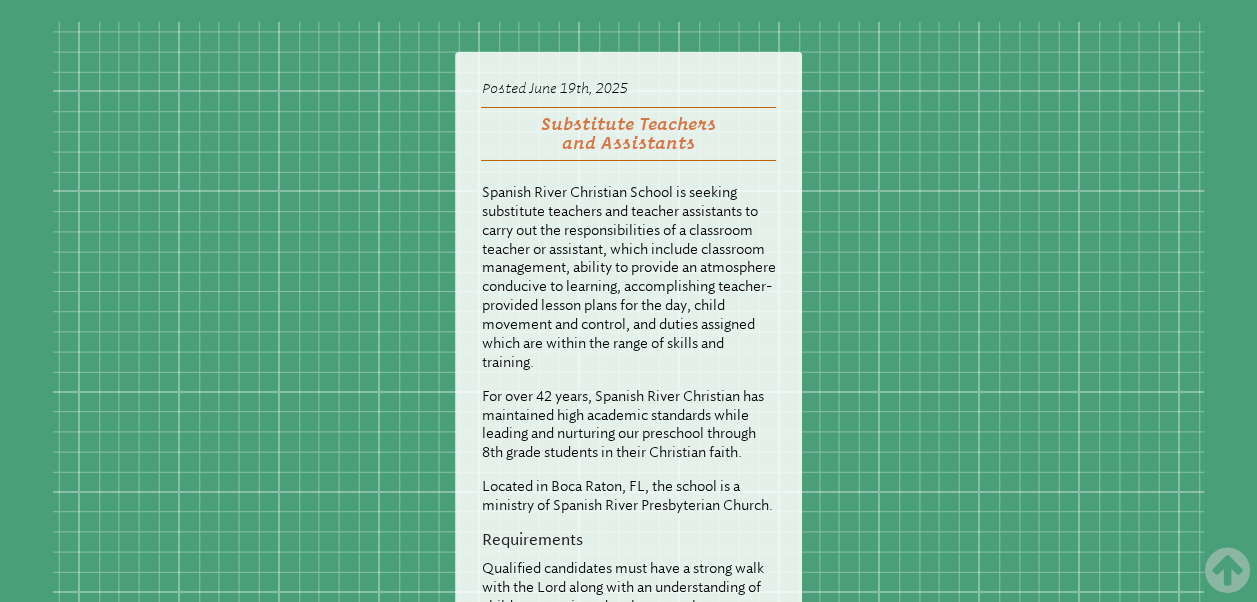 drag, startPoint x: 1058, startPoint y: 360, endPoint x: 793, endPoint y: 325, distance: 267.30133 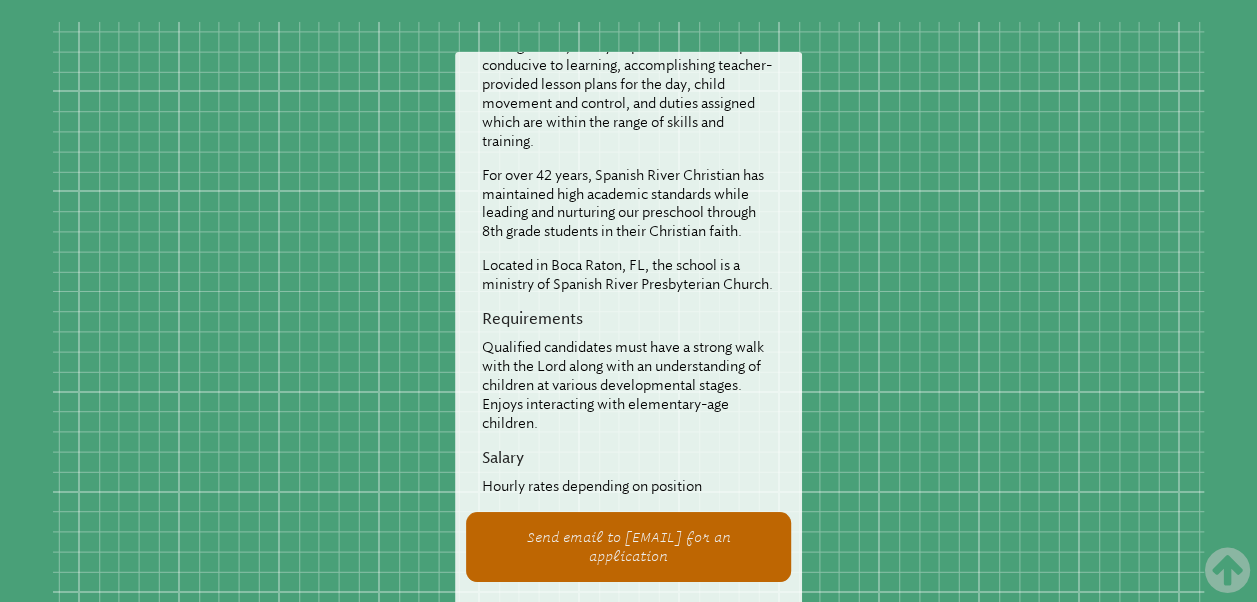 scroll, scrollTop: 280, scrollLeft: 0, axis: vertical 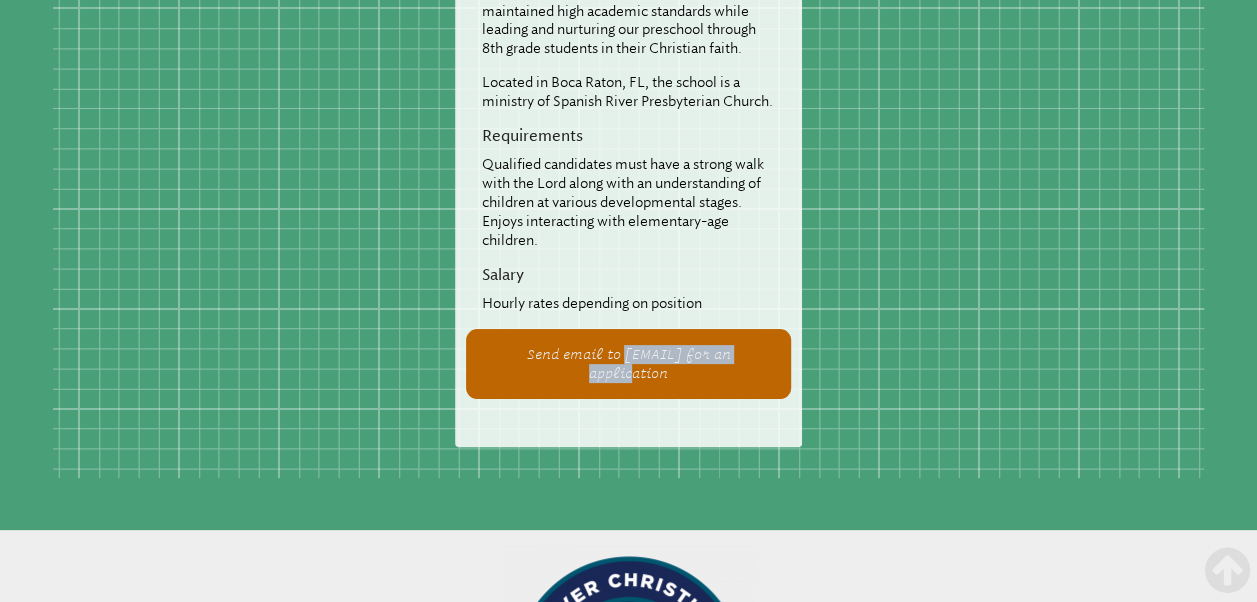 drag, startPoint x: 676, startPoint y: 396, endPoint x: 512, endPoint y: 389, distance: 164.14932 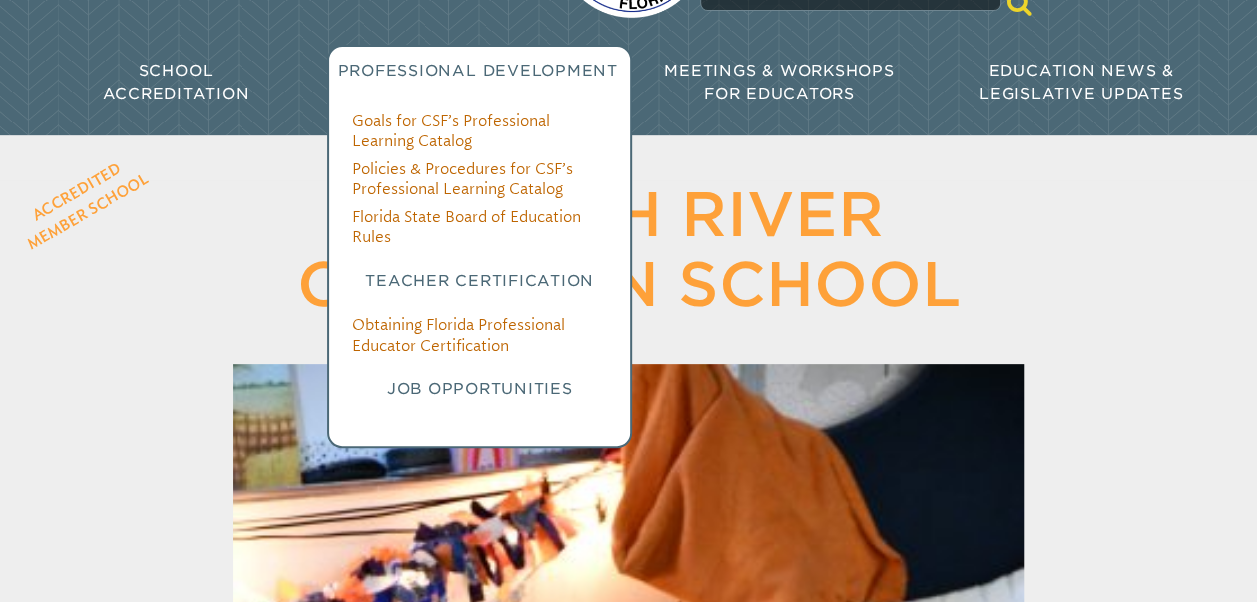 scroll, scrollTop: 183, scrollLeft: 0, axis: vertical 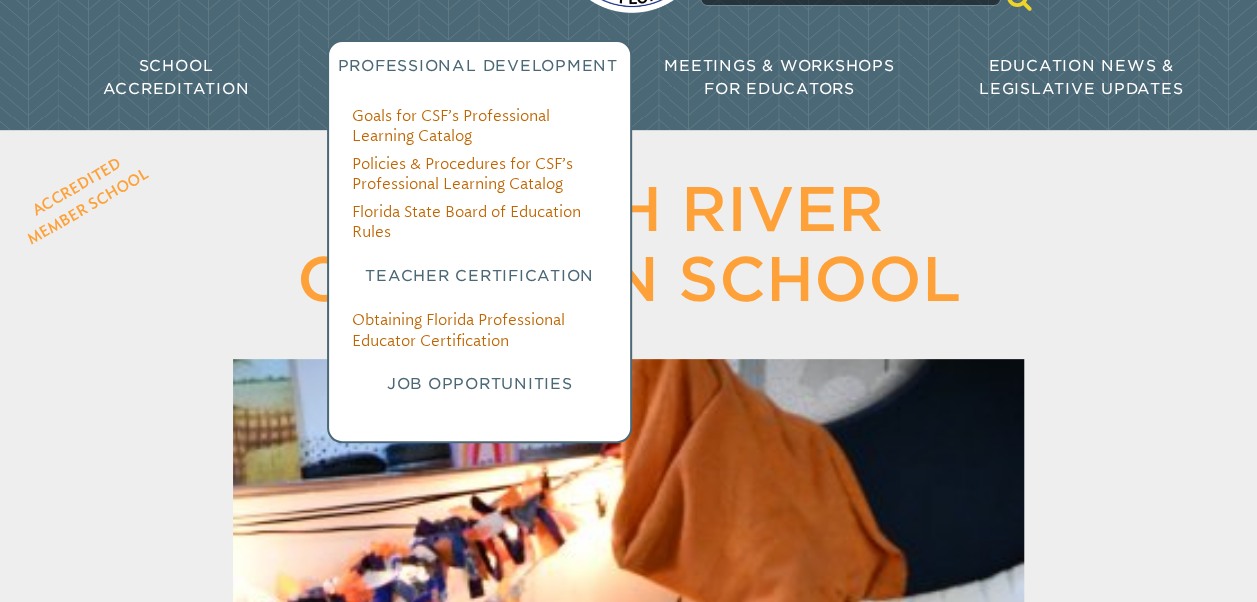 click on "Job Opportunities" at bounding box center (479, 384) 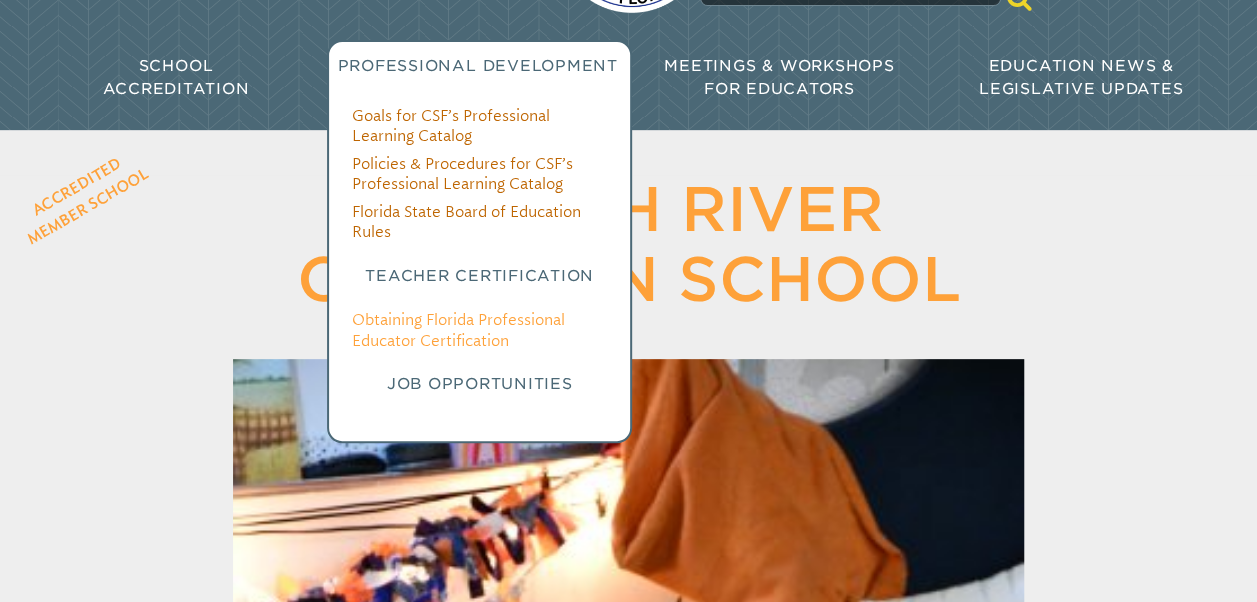 click on "Obtaining Florida Professional Educator Certification" at bounding box center (457, 330) 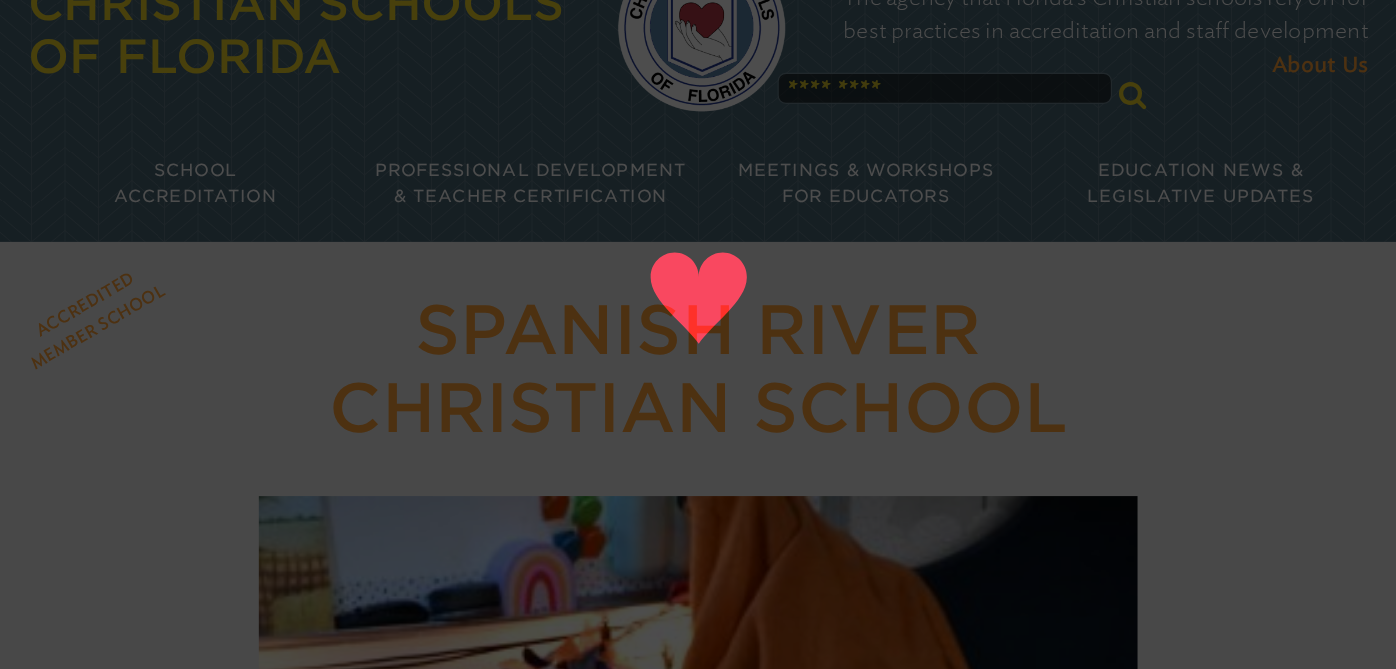 scroll, scrollTop: 0, scrollLeft: 0, axis: both 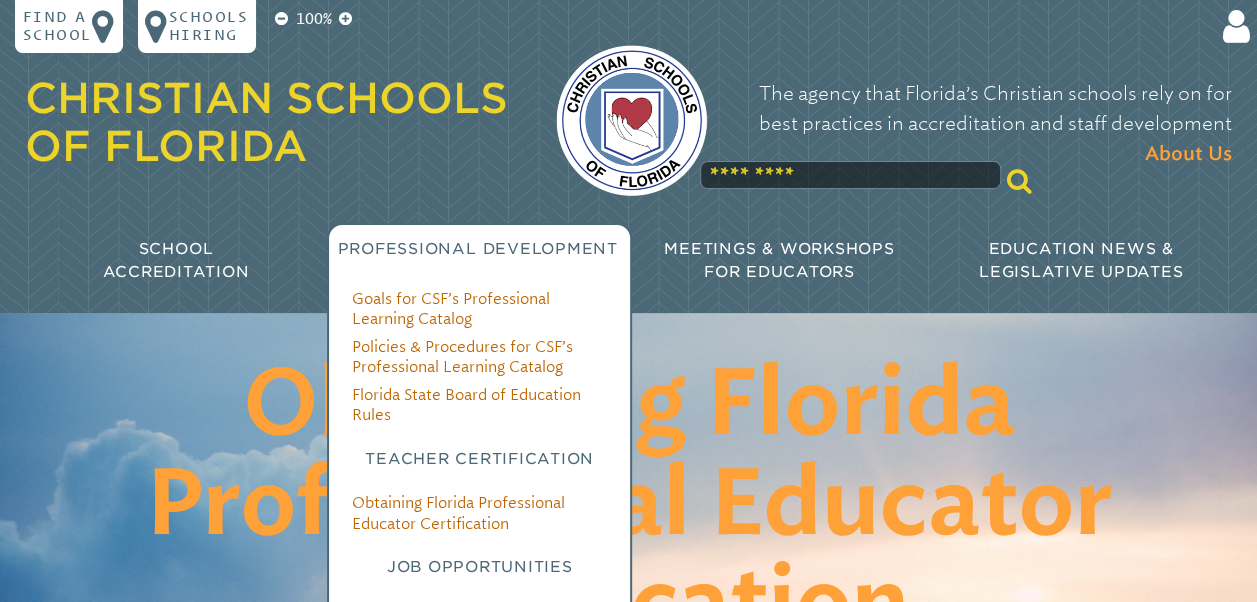click on "Job Opportunities" at bounding box center [479, 567] 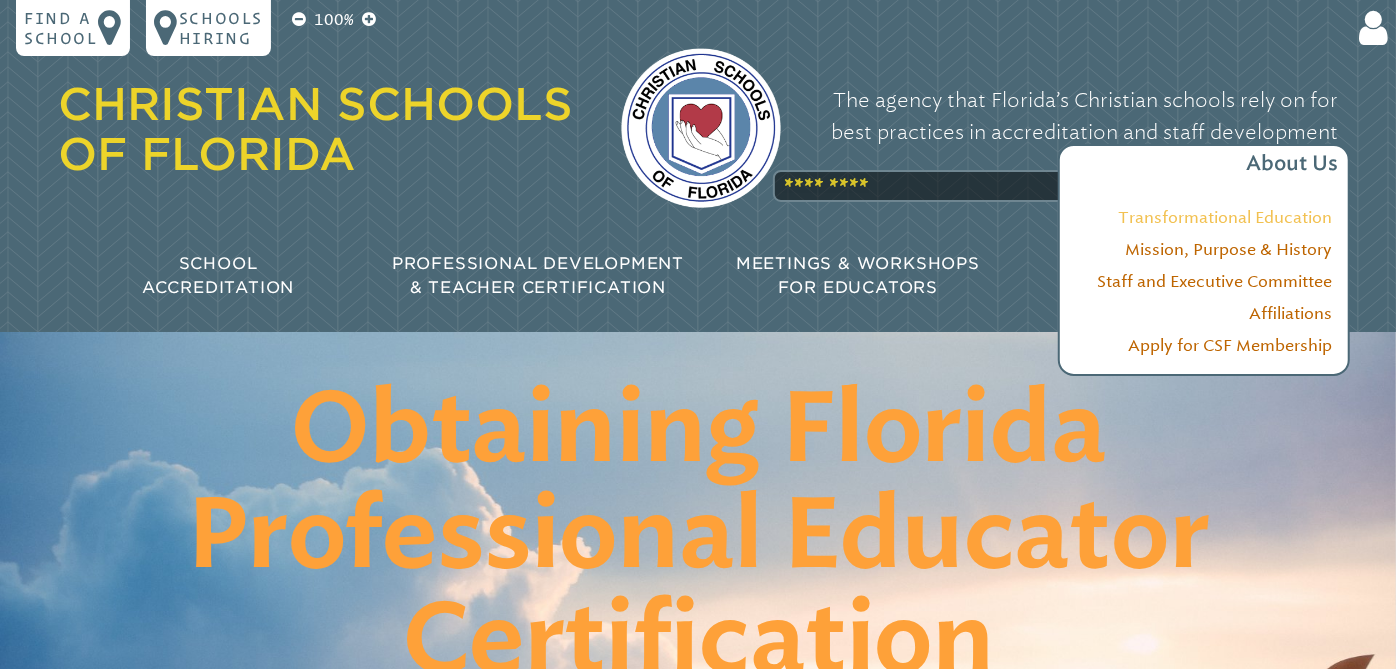 click on "Transformational Education" at bounding box center [1225, 217] 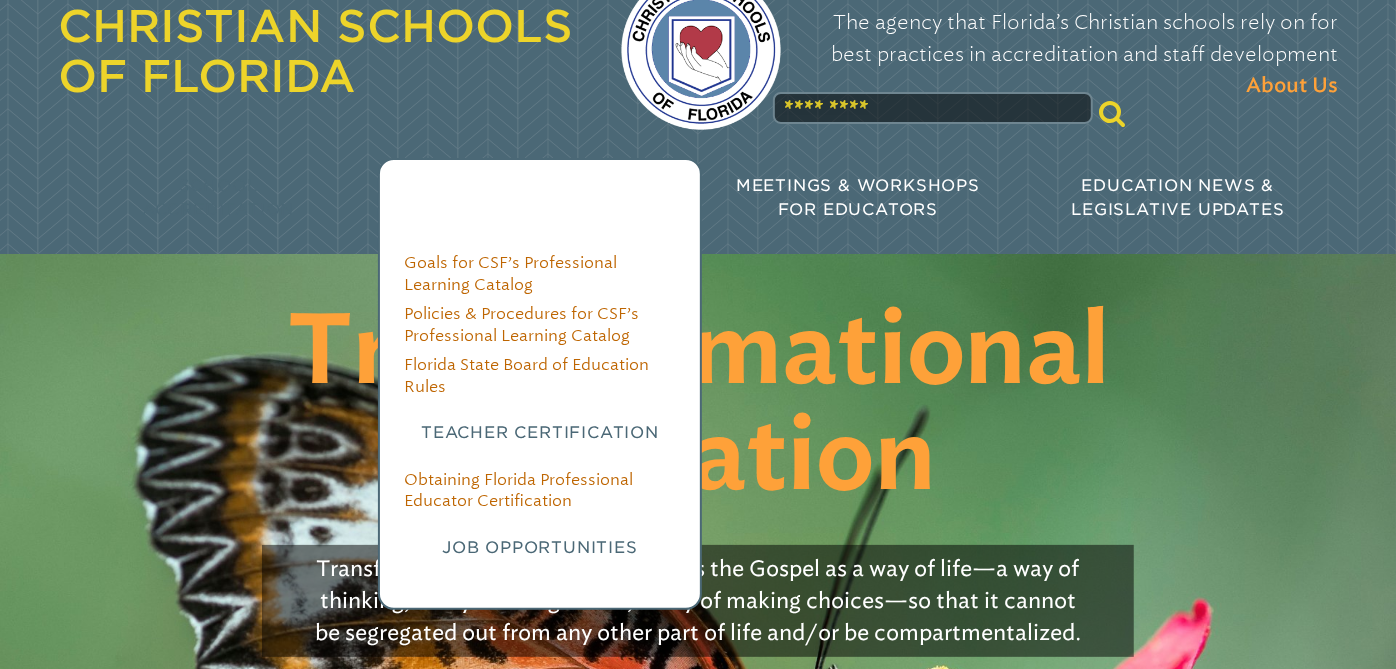 scroll, scrollTop: 74, scrollLeft: 0, axis: vertical 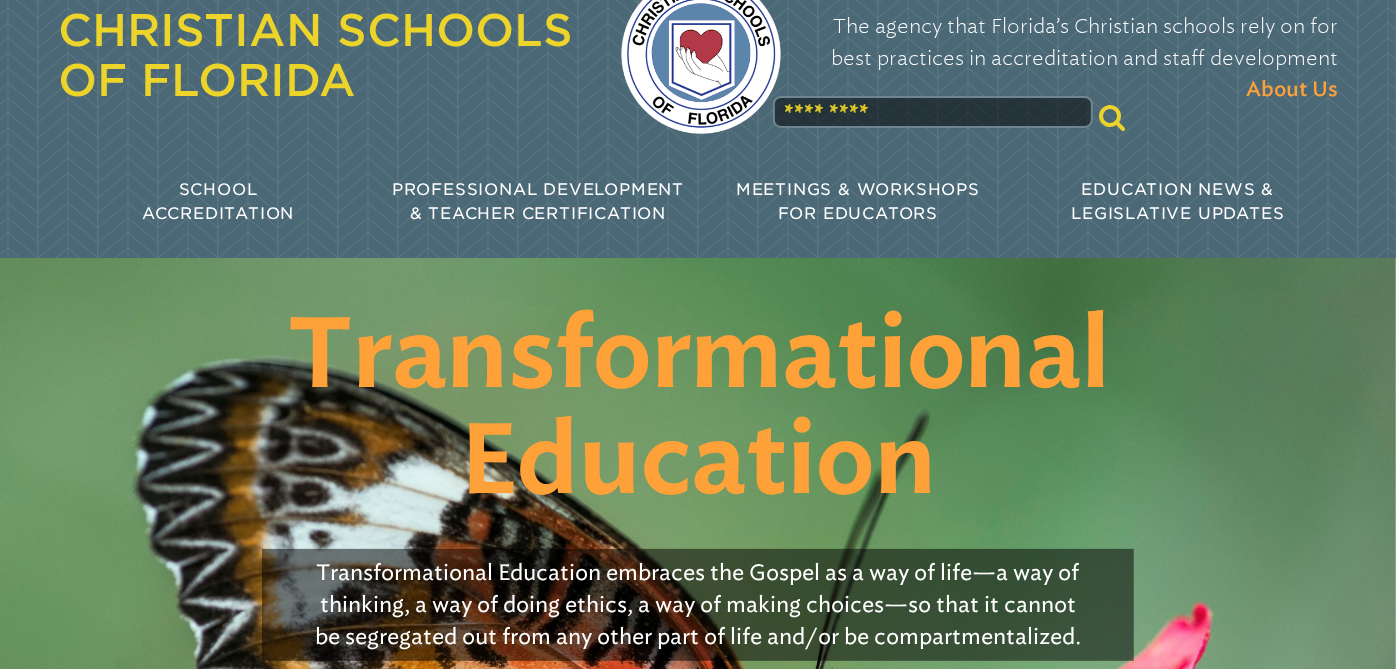 click at bounding box center (933, 112) 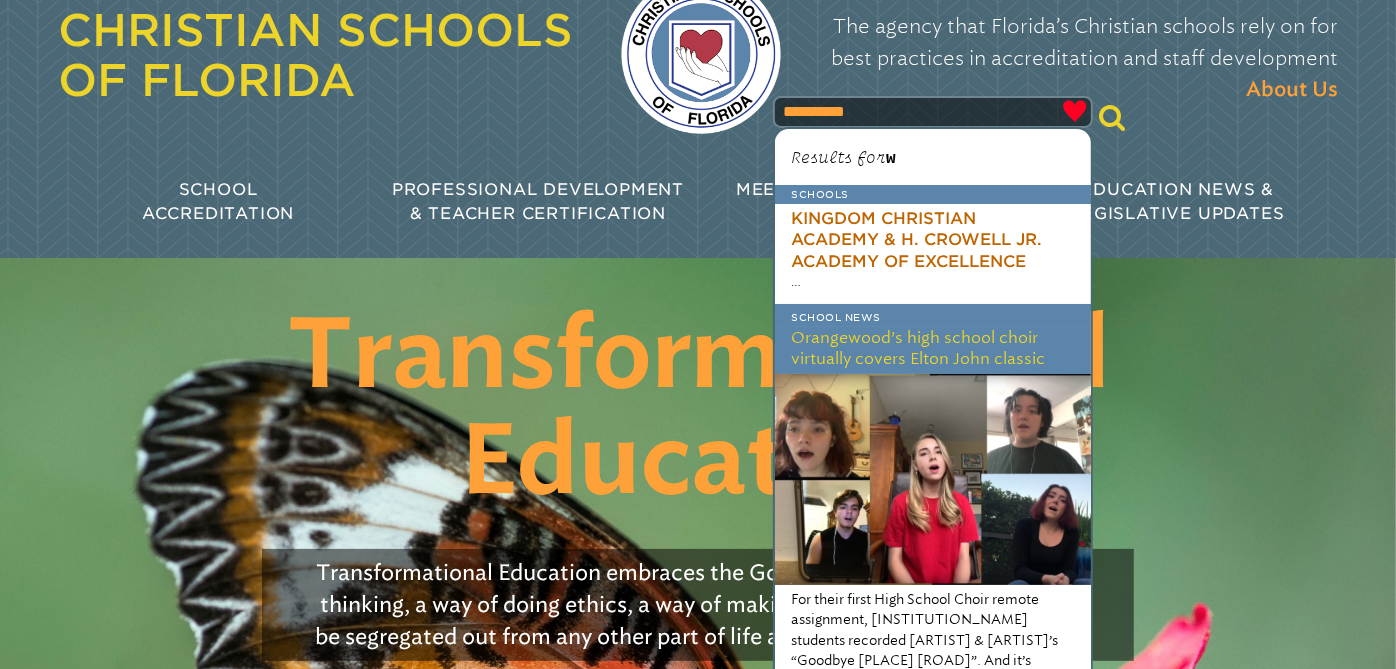 type on "**********" 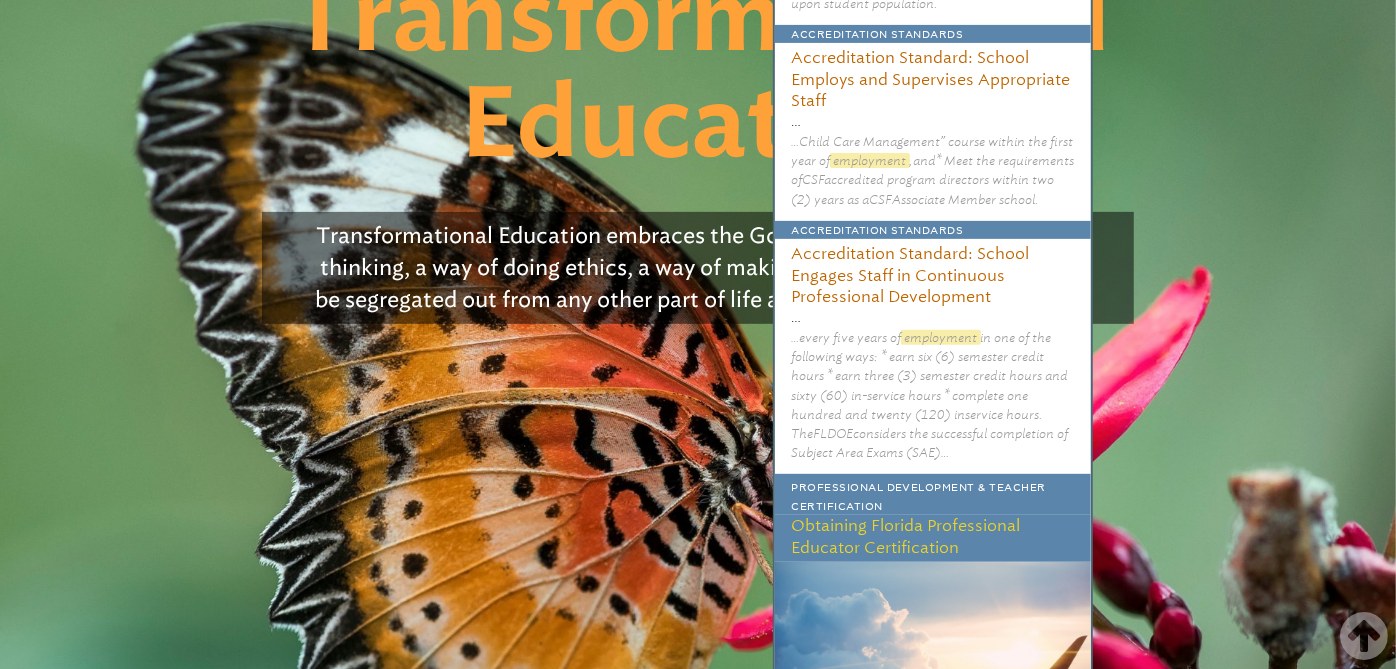 scroll, scrollTop: 0, scrollLeft: 0, axis: both 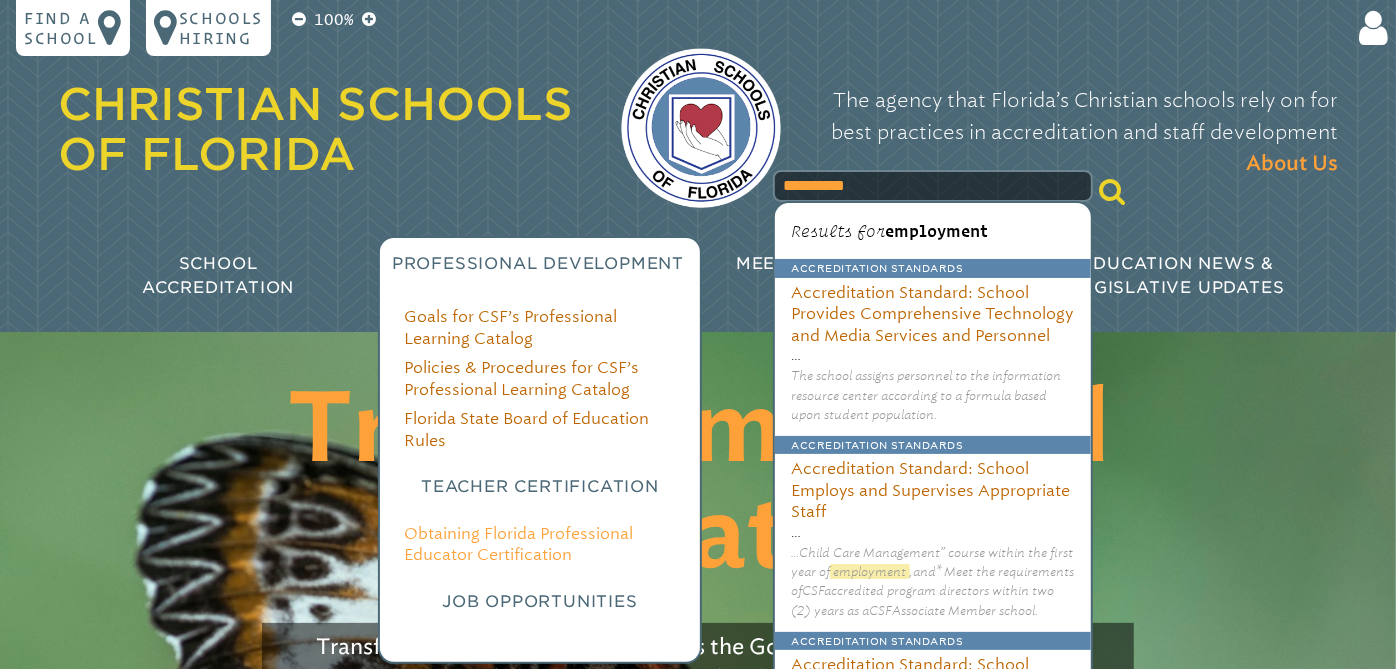 click on "Obtaining Florida Professional Educator Certification" at bounding box center (518, 544) 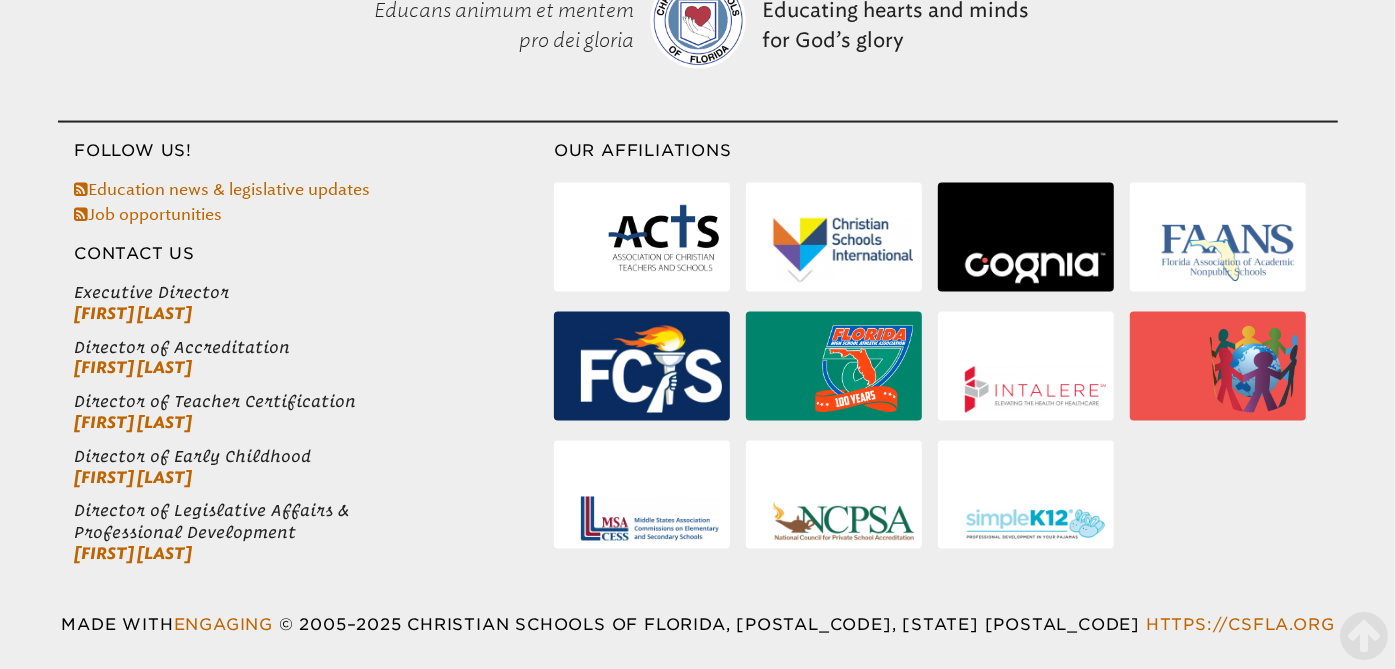 scroll, scrollTop: 2035, scrollLeft: 0, axis: vertical 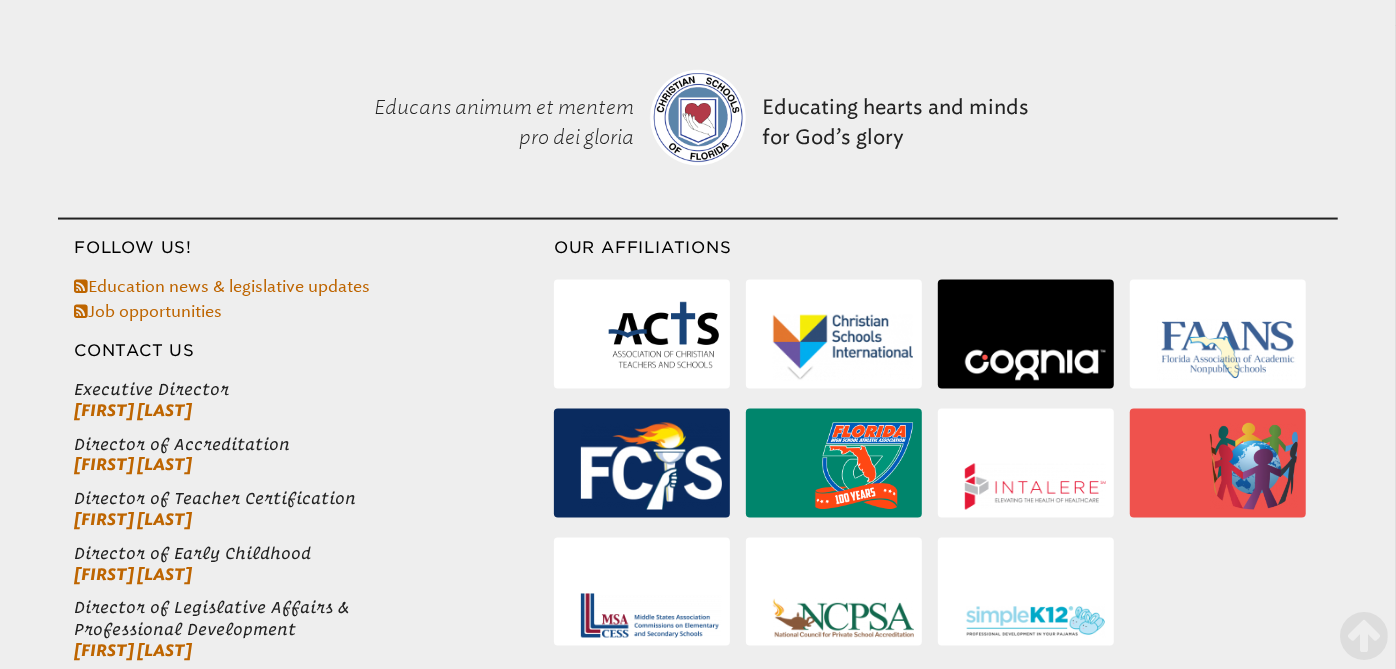 click at bounding box center (1227, 349) 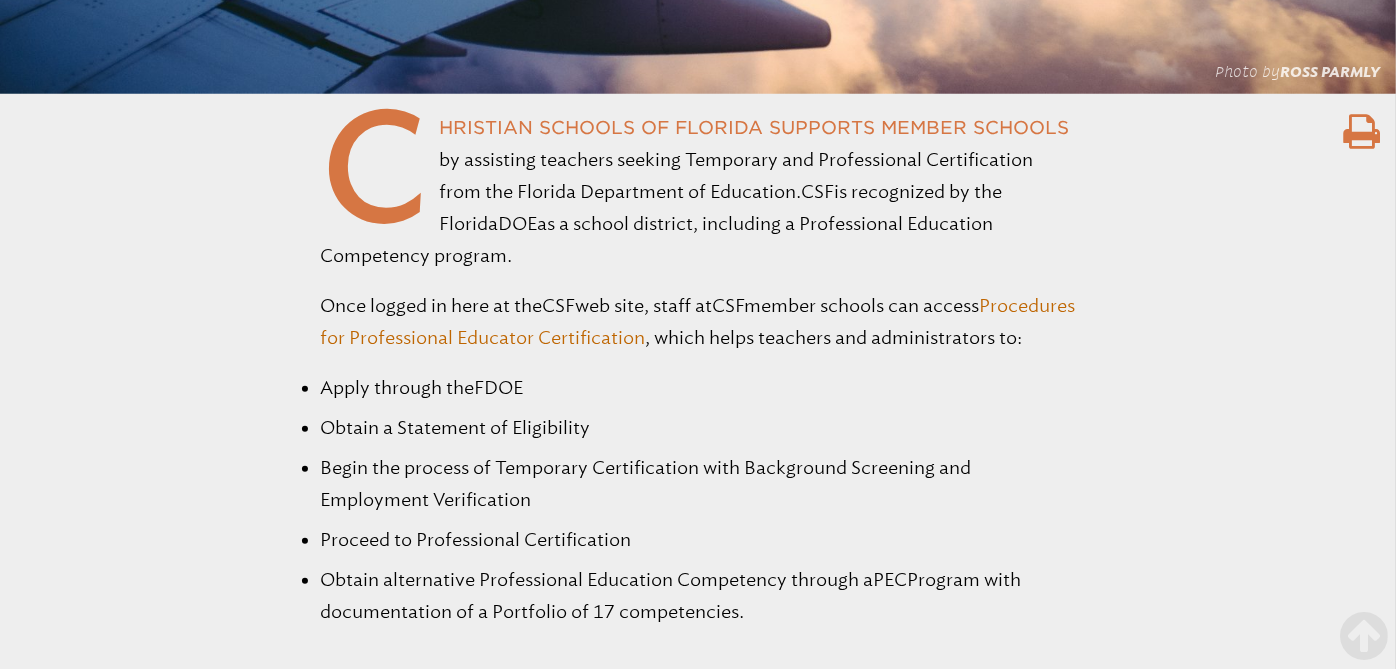 scroll, scrollTop: 0, scrollLeft: 0, axis: both 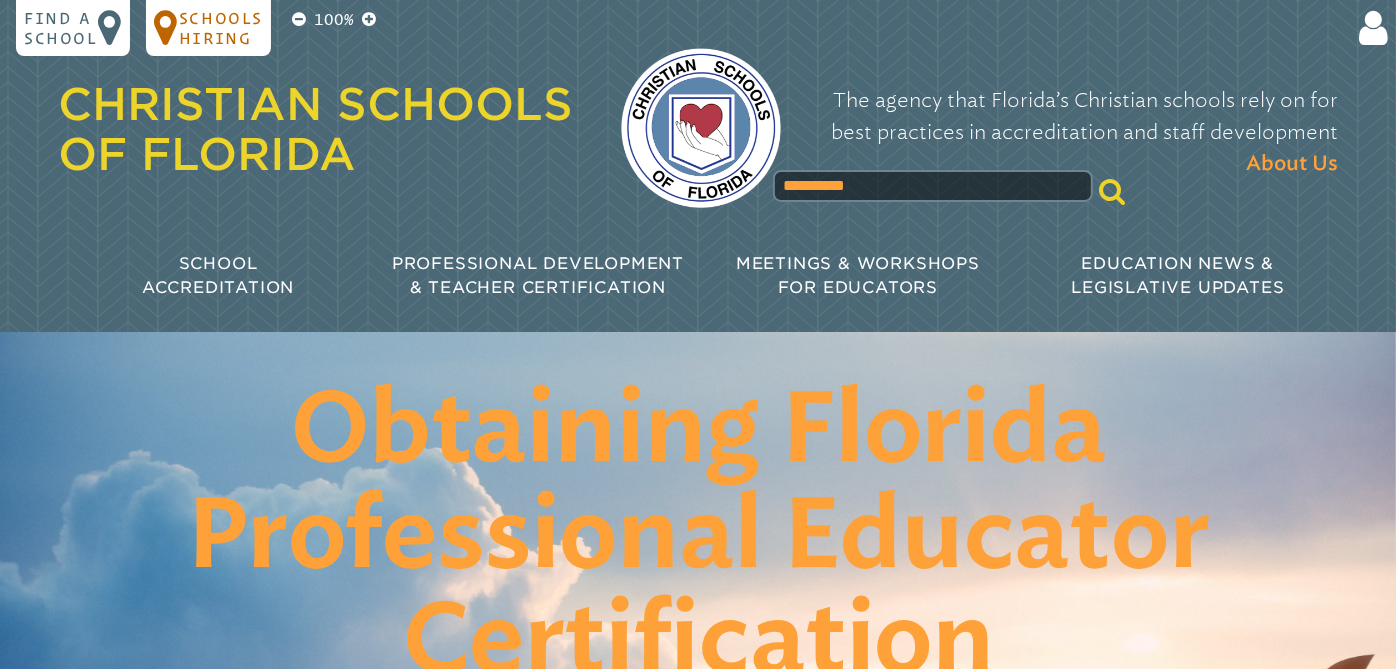 click on "Schools Hiring" at bounding box center [221, 28] 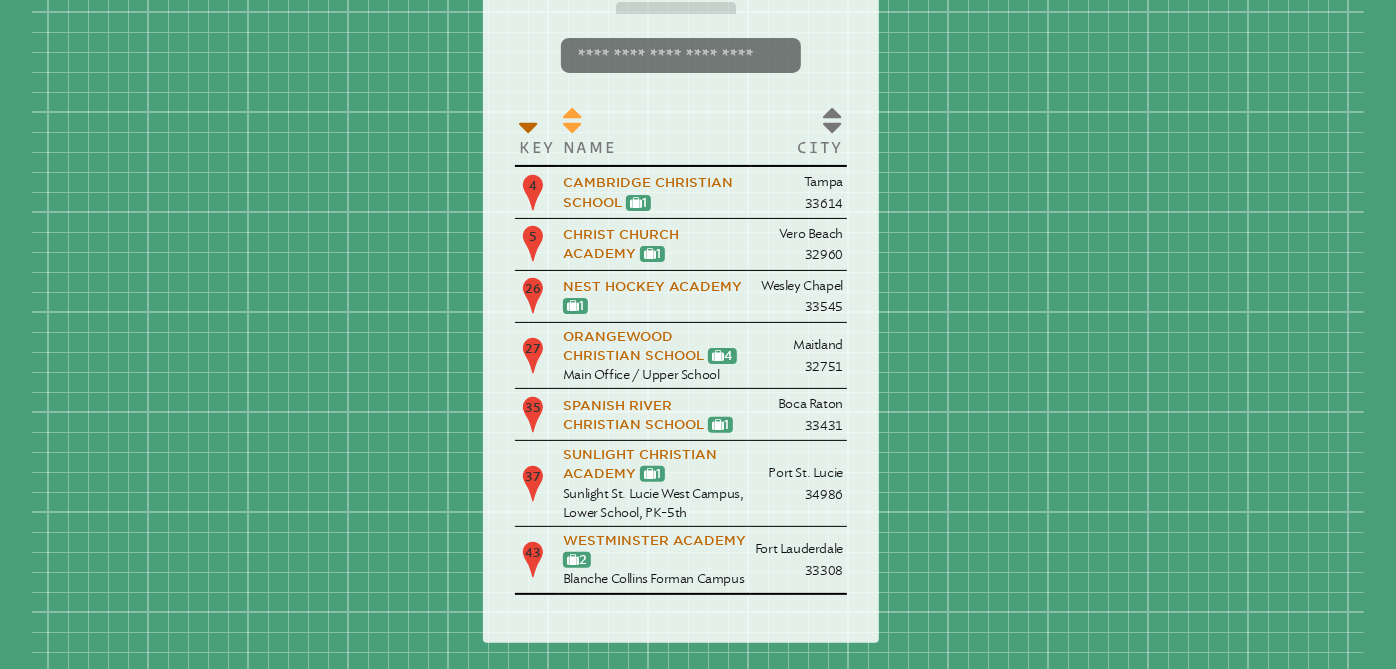 scroll, scrollTop: 185, scrollLeft: 0, axis: vertical 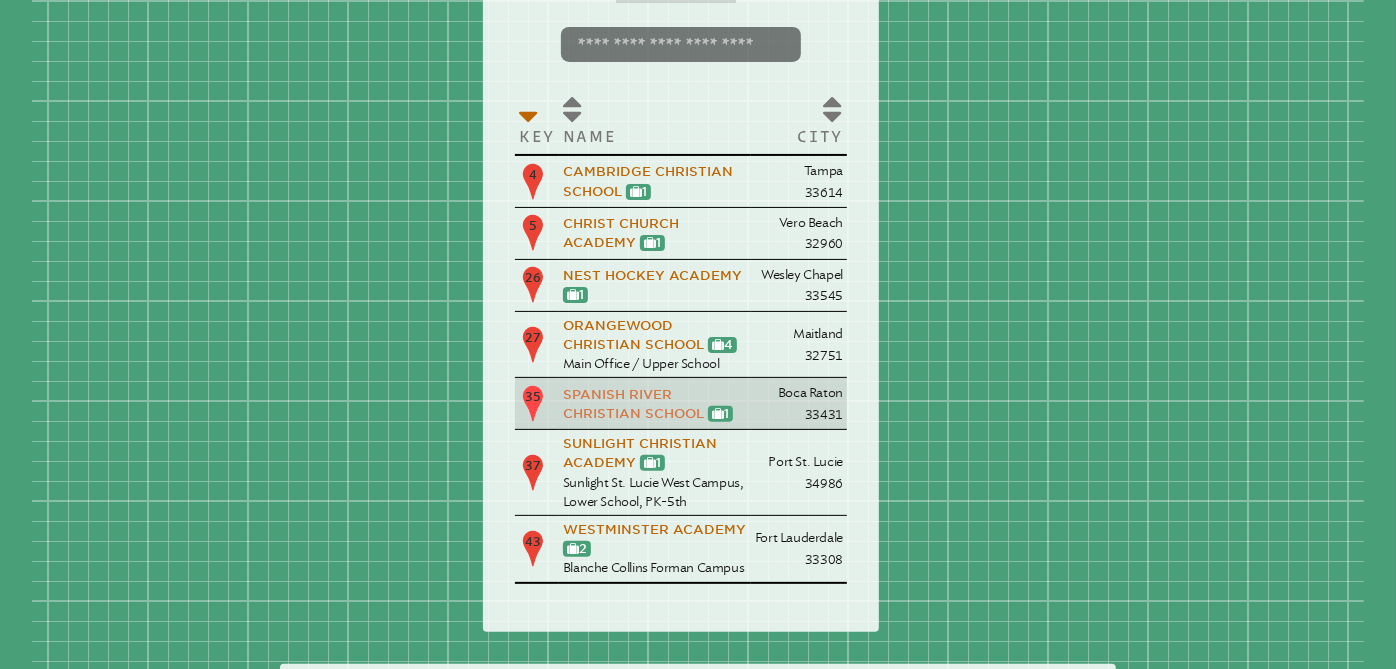 click on "Spanish River Christian School" at bounding box center [633, 404] 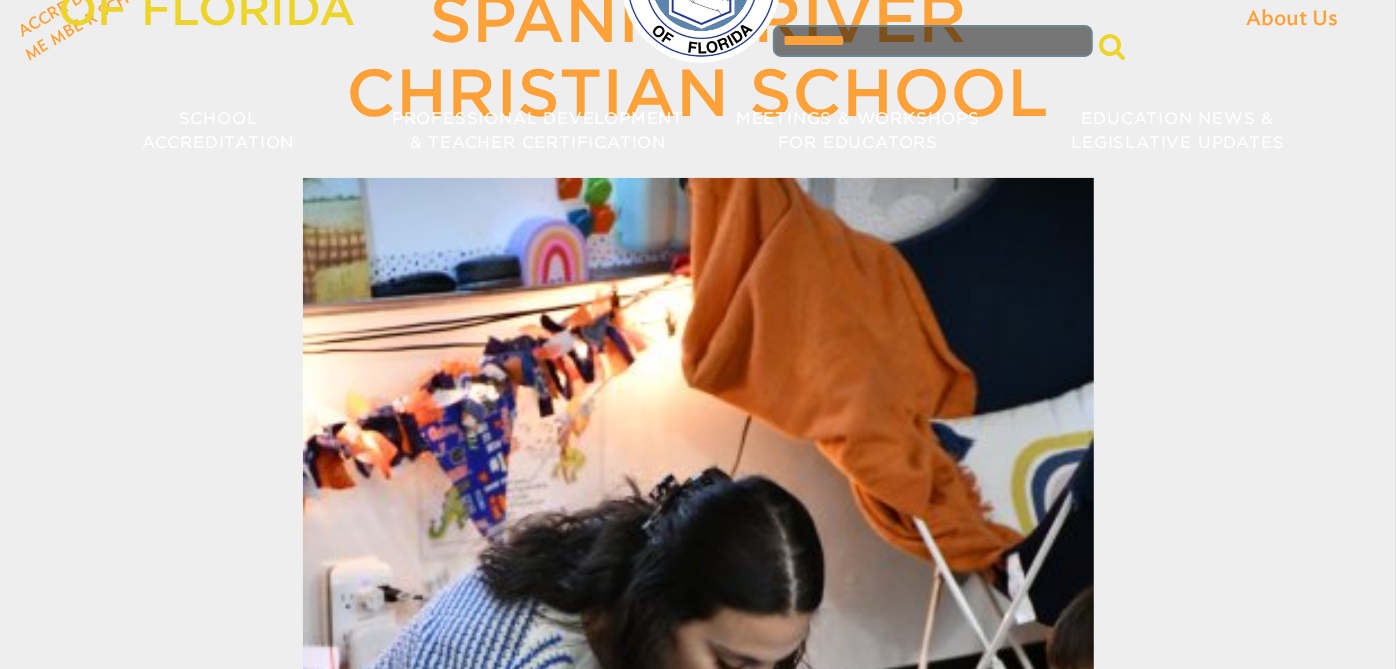 scroll, scrollTop: 0, scrollLeft: 0, axis: both 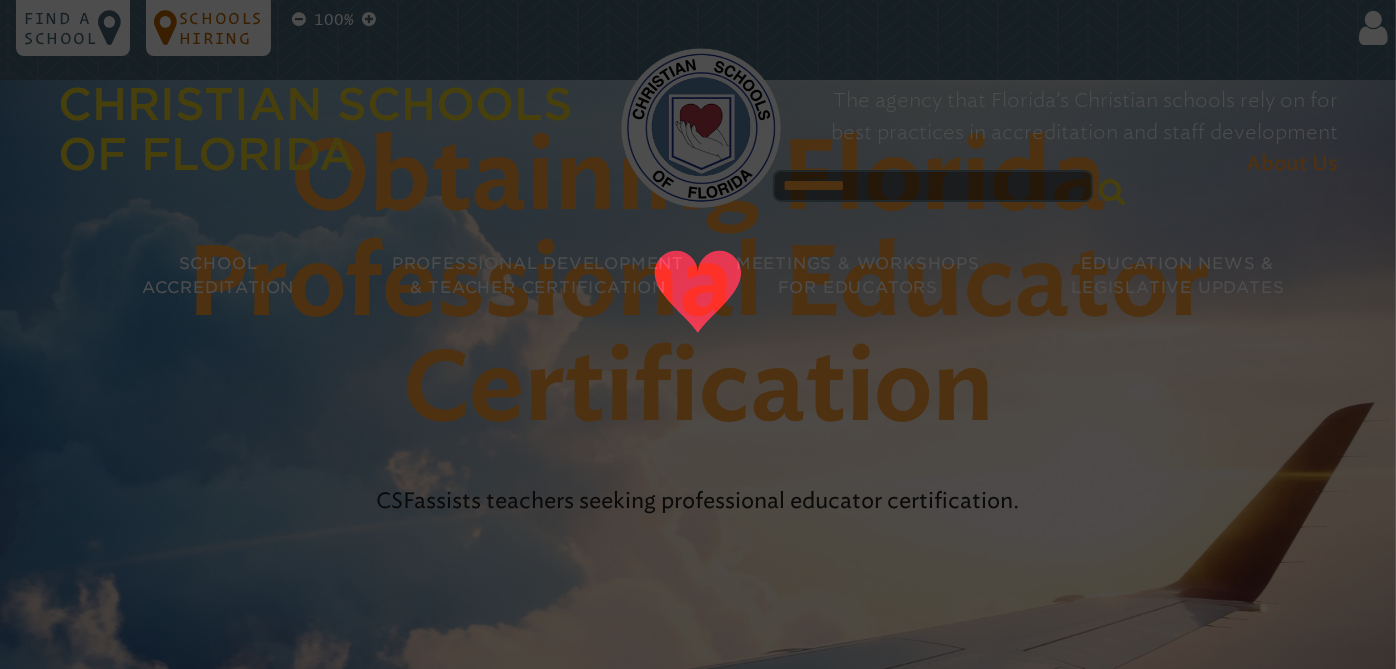 click on "Schools Hiring" at bounding box center [221, 28] 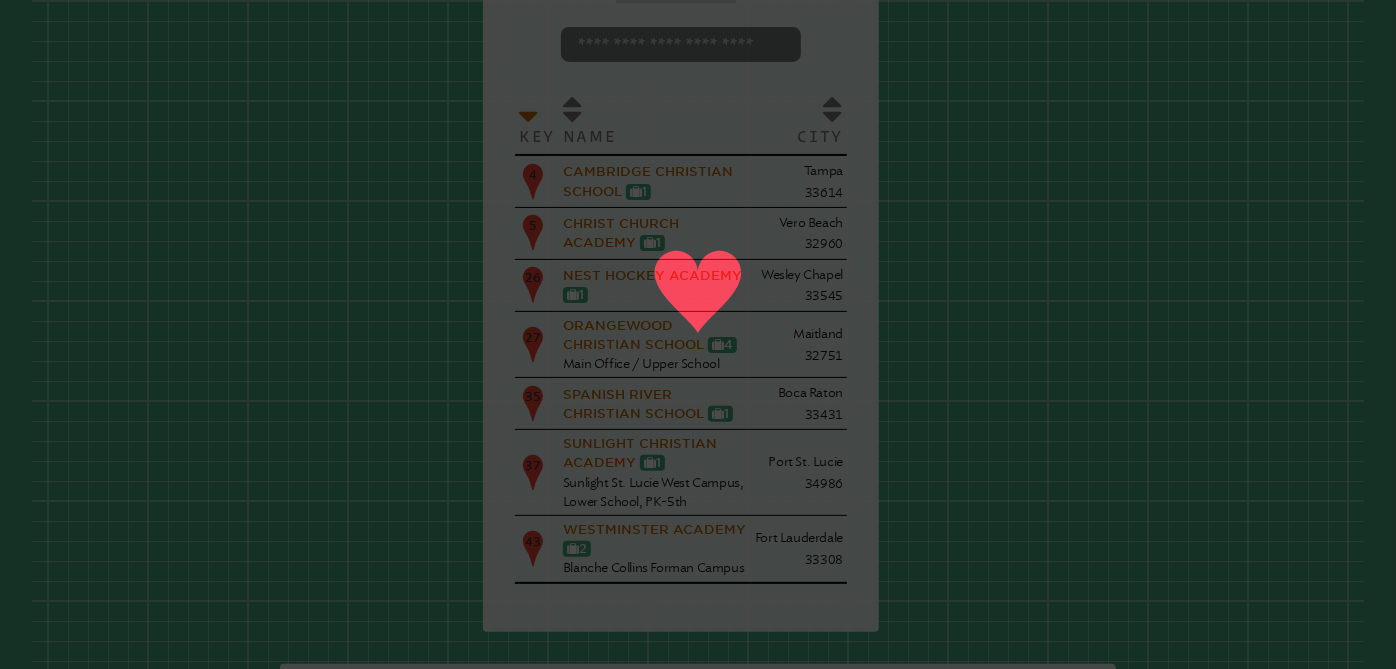 scroll, scrollTop: 198, scrollLeft: 0, axis: vertical 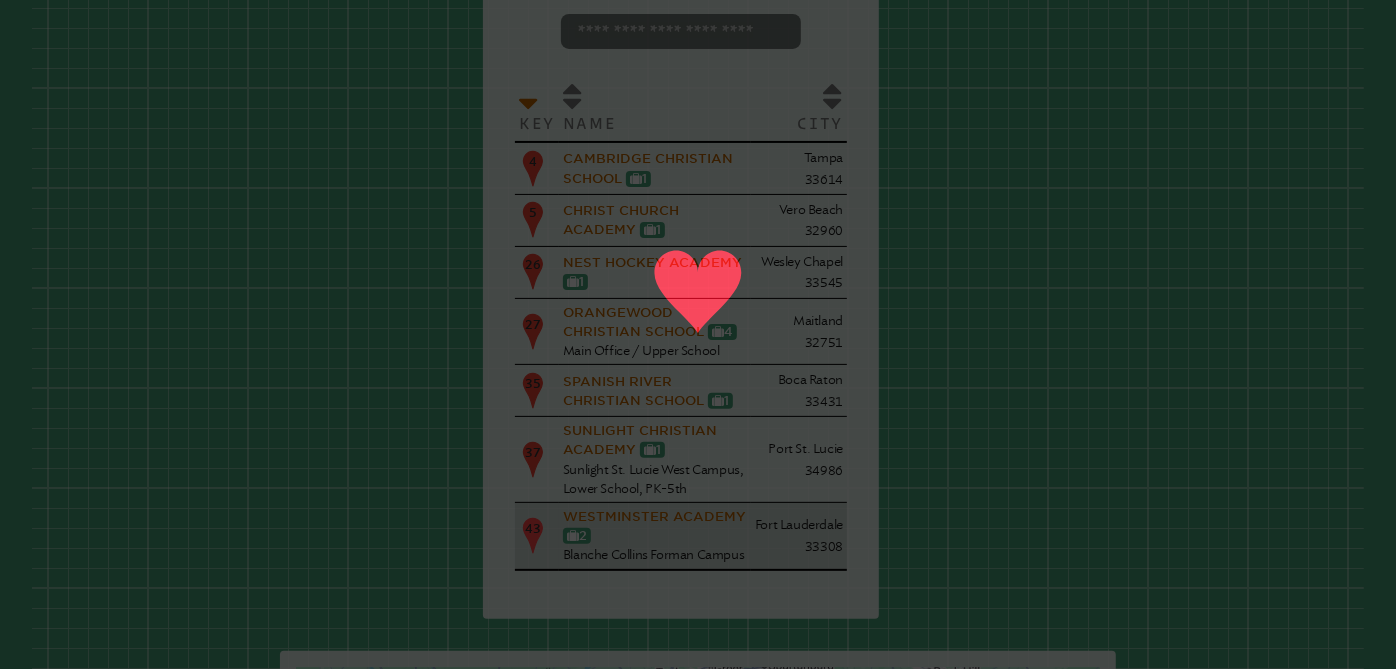 click on "Westminster Academy     11     2" at bounding box center (655, 526) 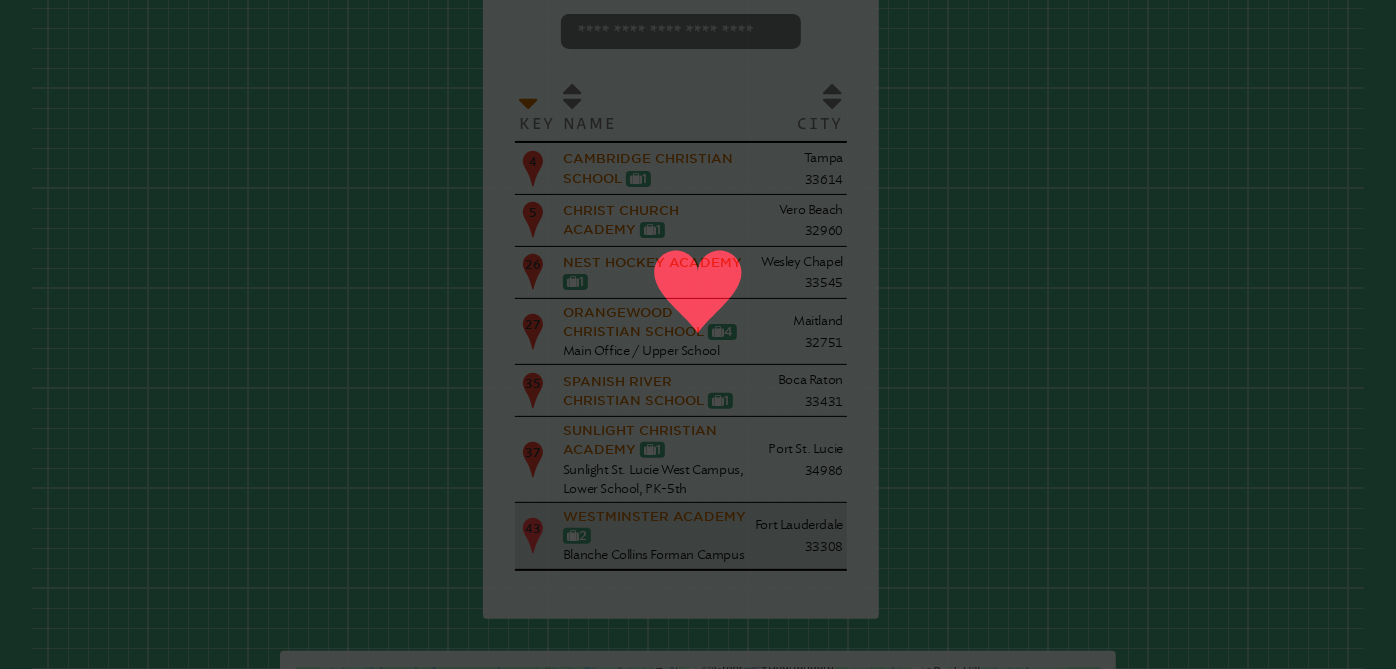click on "Westminster Academy     11     2" at bounding box center [655, 526] 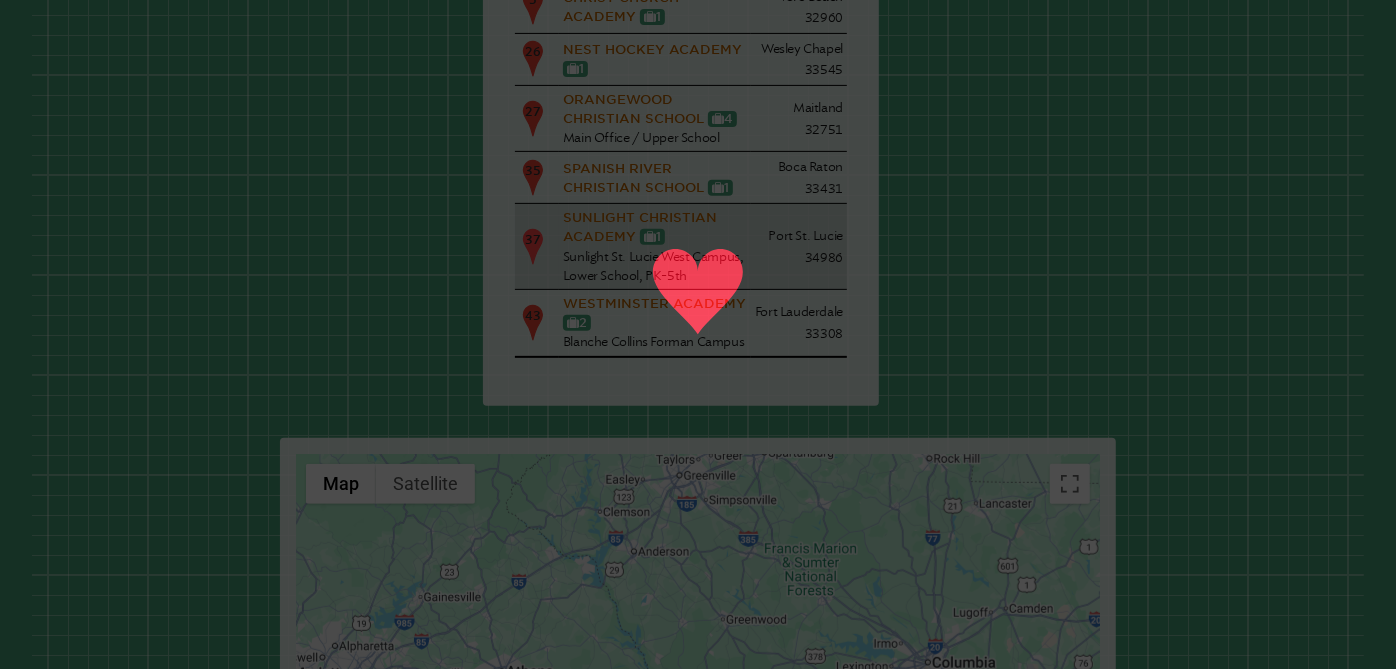scroll, scrollTop: 462, scrollLeft: 0, axis: vertical 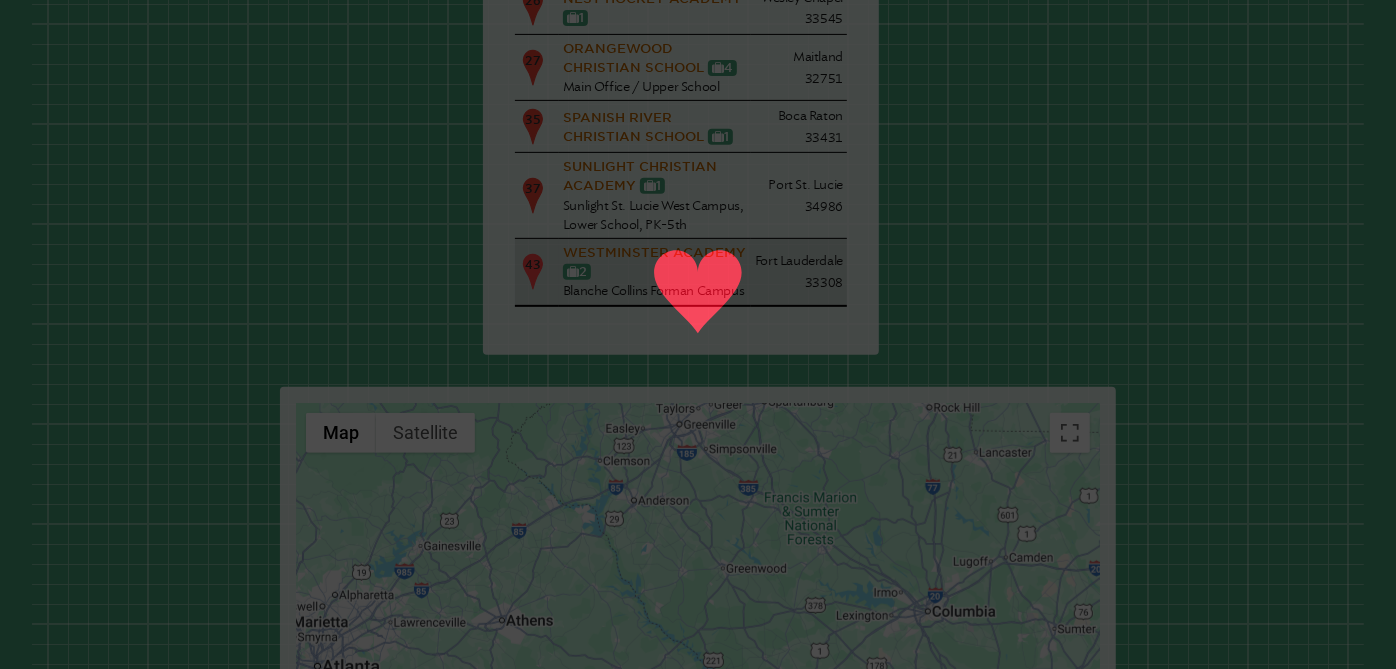 click on "[INSTITUTION_NAME] 11 2 [LAST] [LAST] Campus" at bounding box center [655, 271] 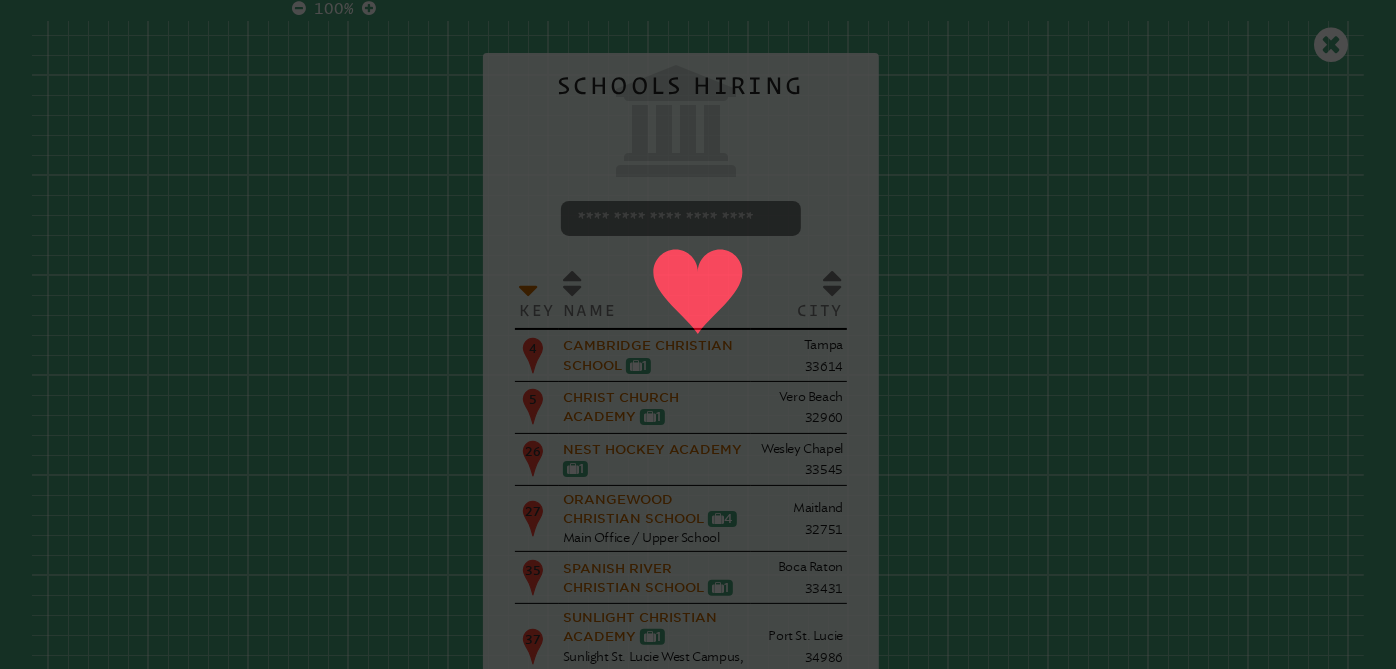 scroll, scrollTop: 0, scrollLeft: 0, axis: both 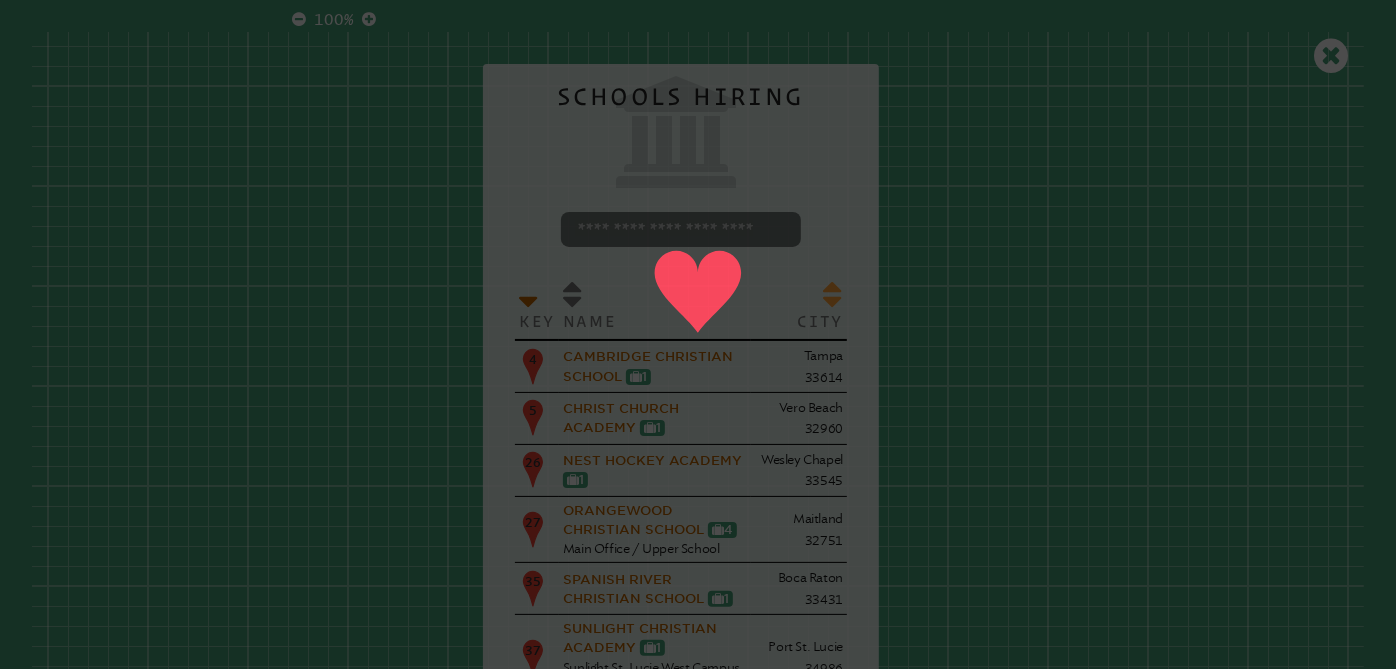 click on "City" at bounding box center [799, 305] 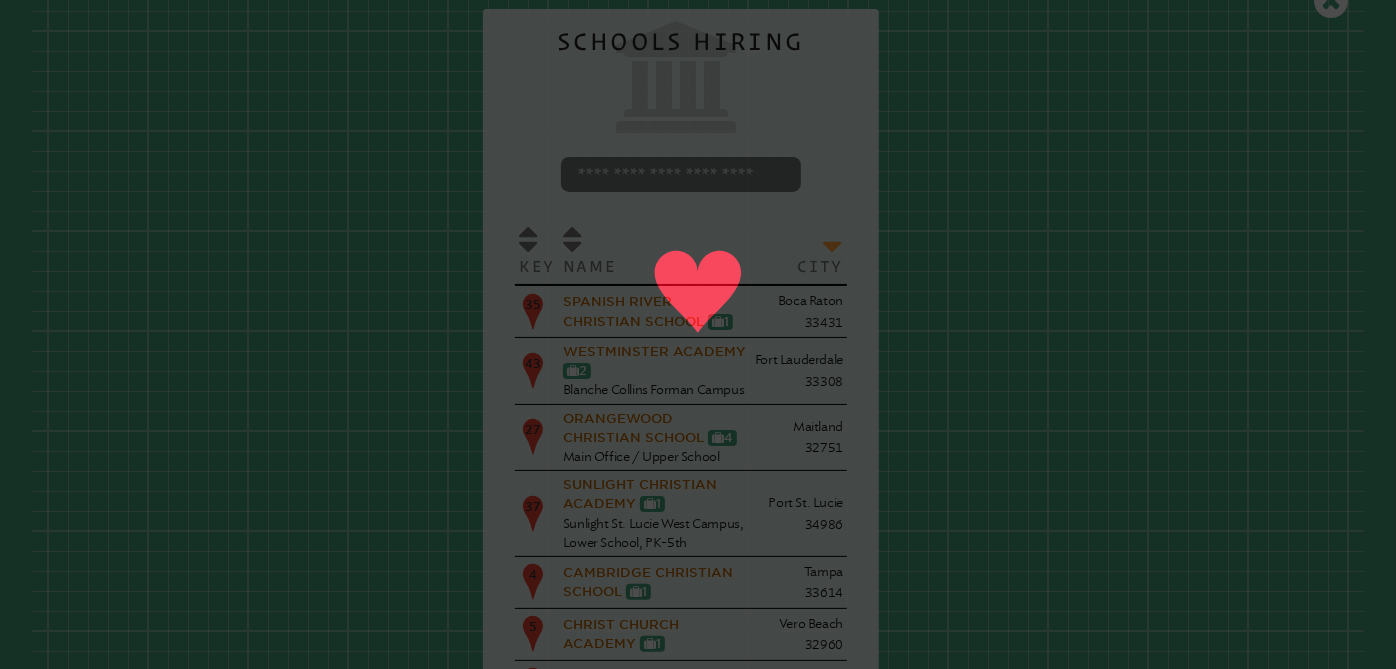 scroll, scrollTop: 0, scrollLeft: 0, axis: both 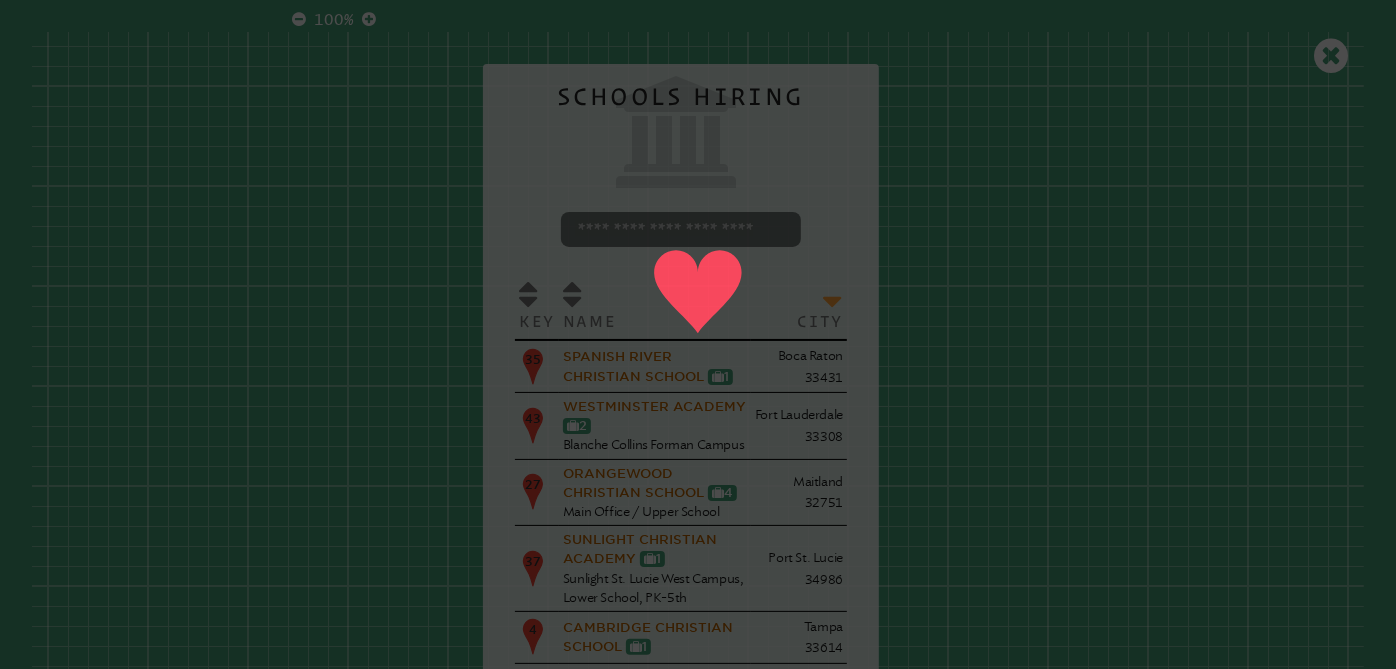 click on "City" at bounding box center [799, 305] 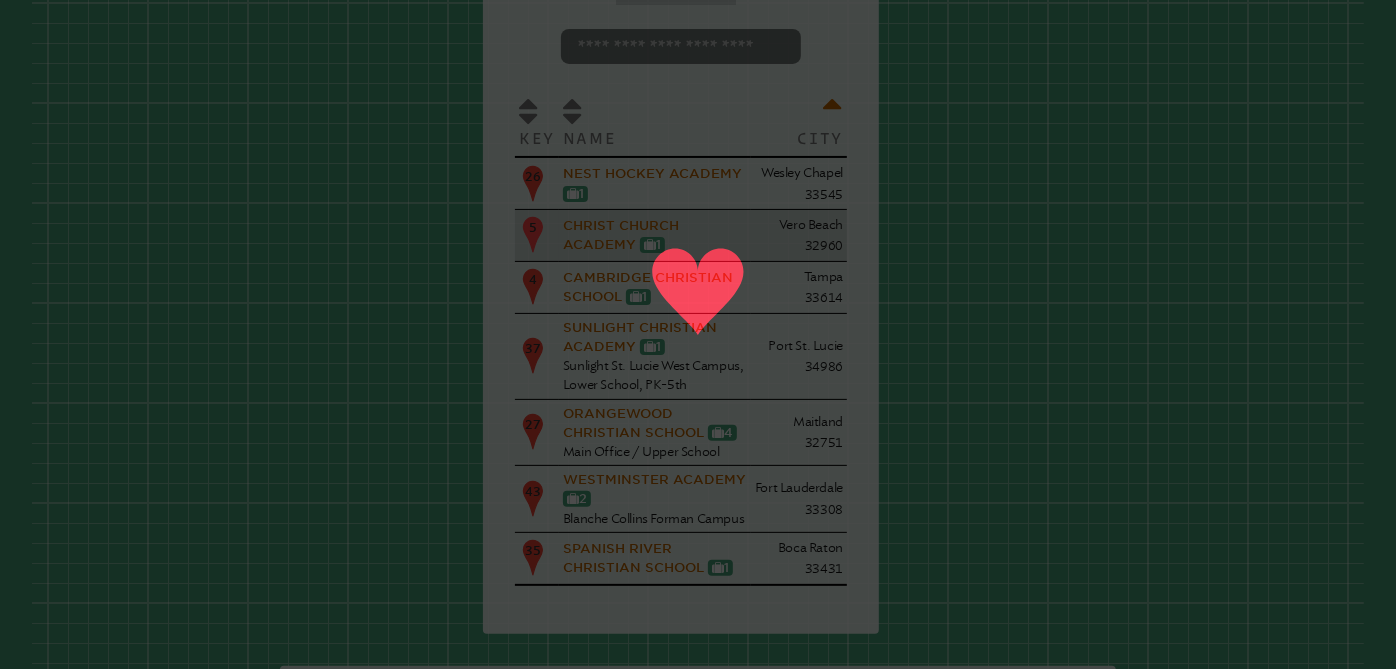scroll, scrollTop: 185, scrollLeft: 0, axis: vertical 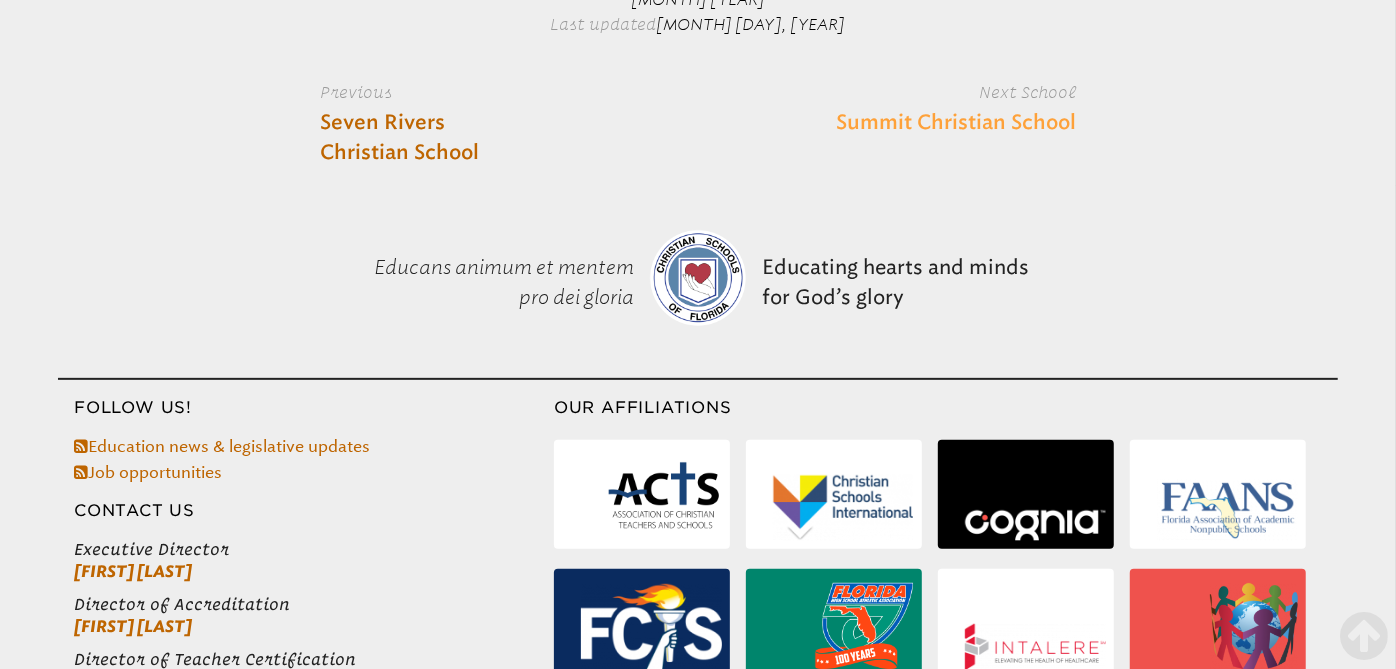click on "Summit Christian School" at bounding box center (956, 123) 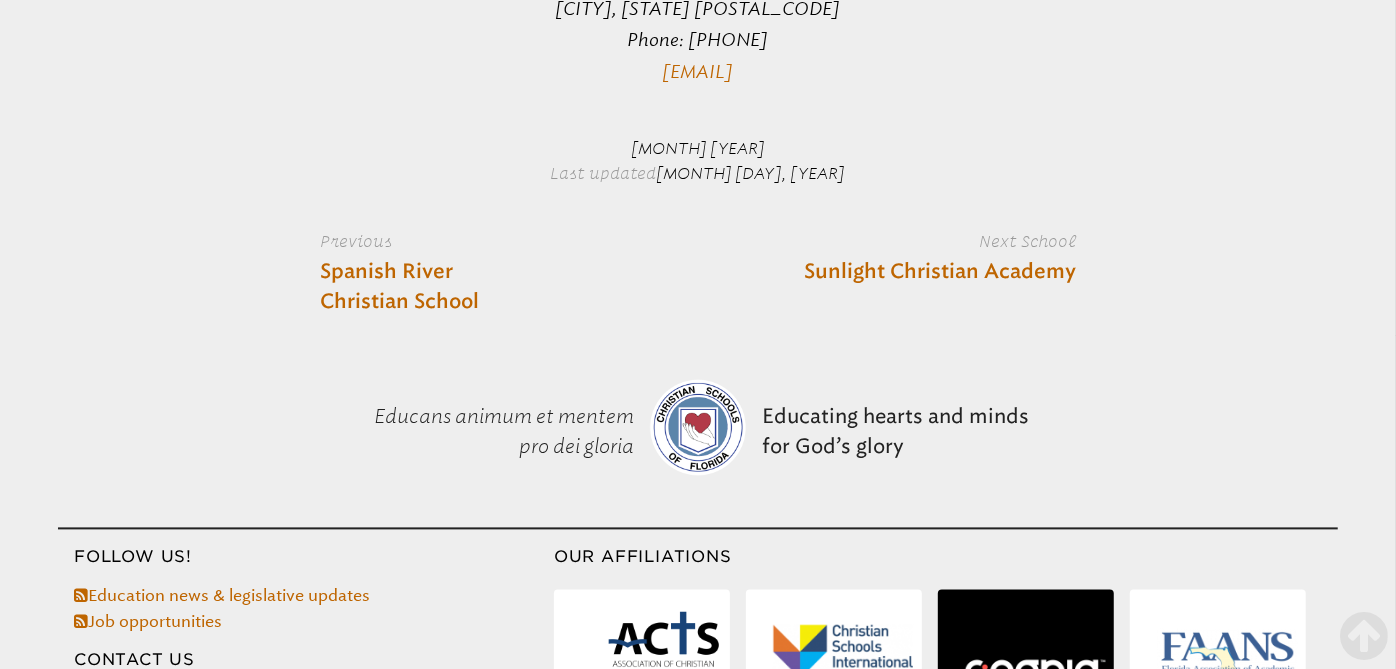 scroll, scrollTop: 2351, scrollLeft: 0, axis: vertical 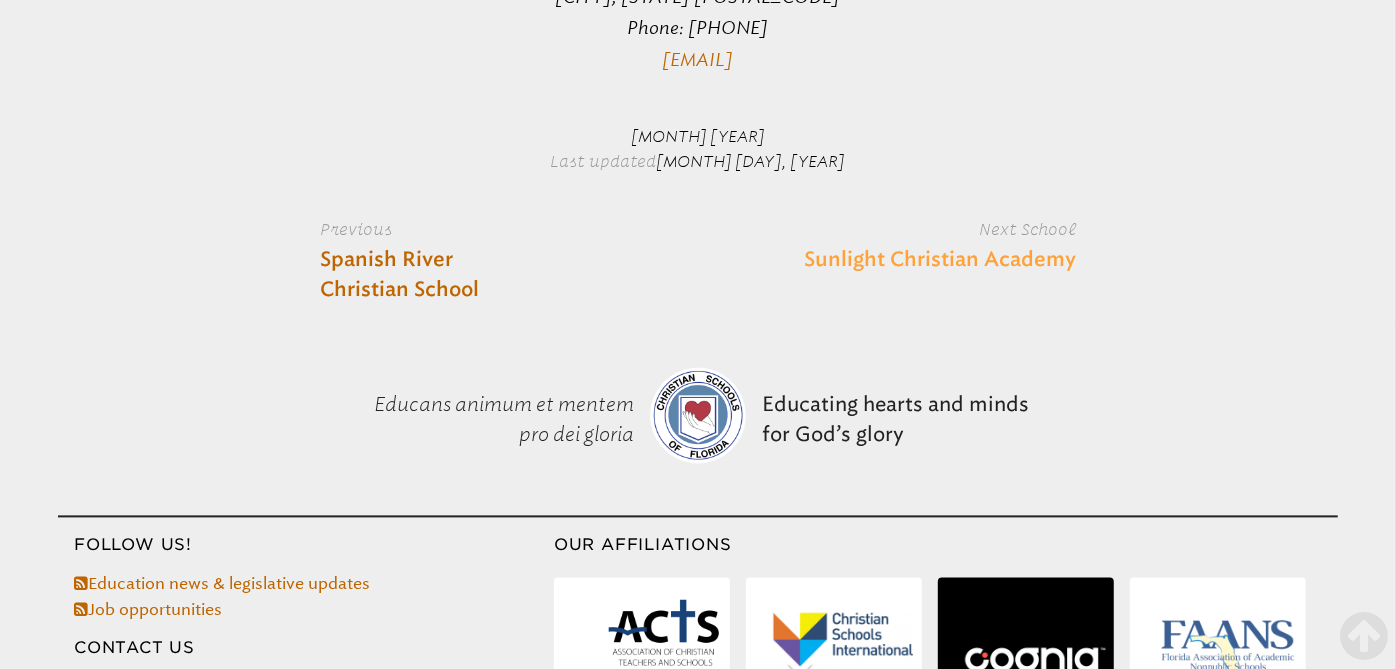 click on "Sunlight Christian Academy" at bounding box center (940, 261) 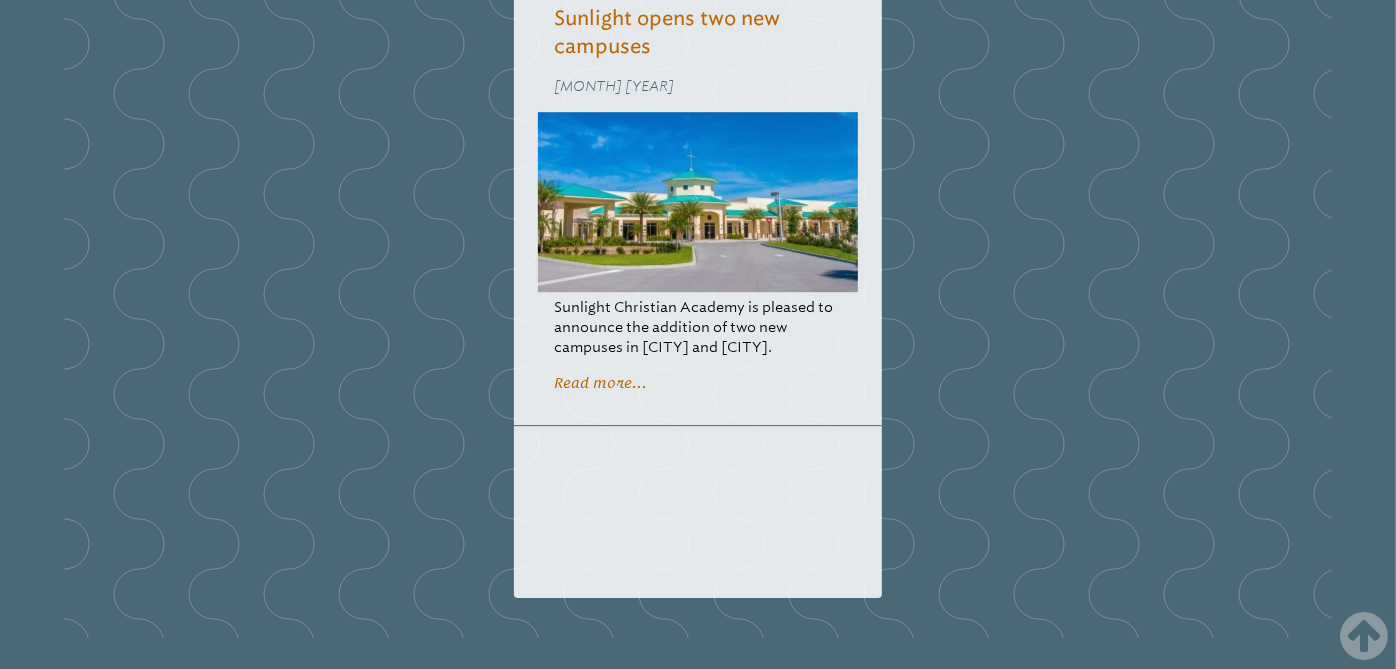 scroll, scrollTop: 3650, scrollLeft: 0, axis: vertical 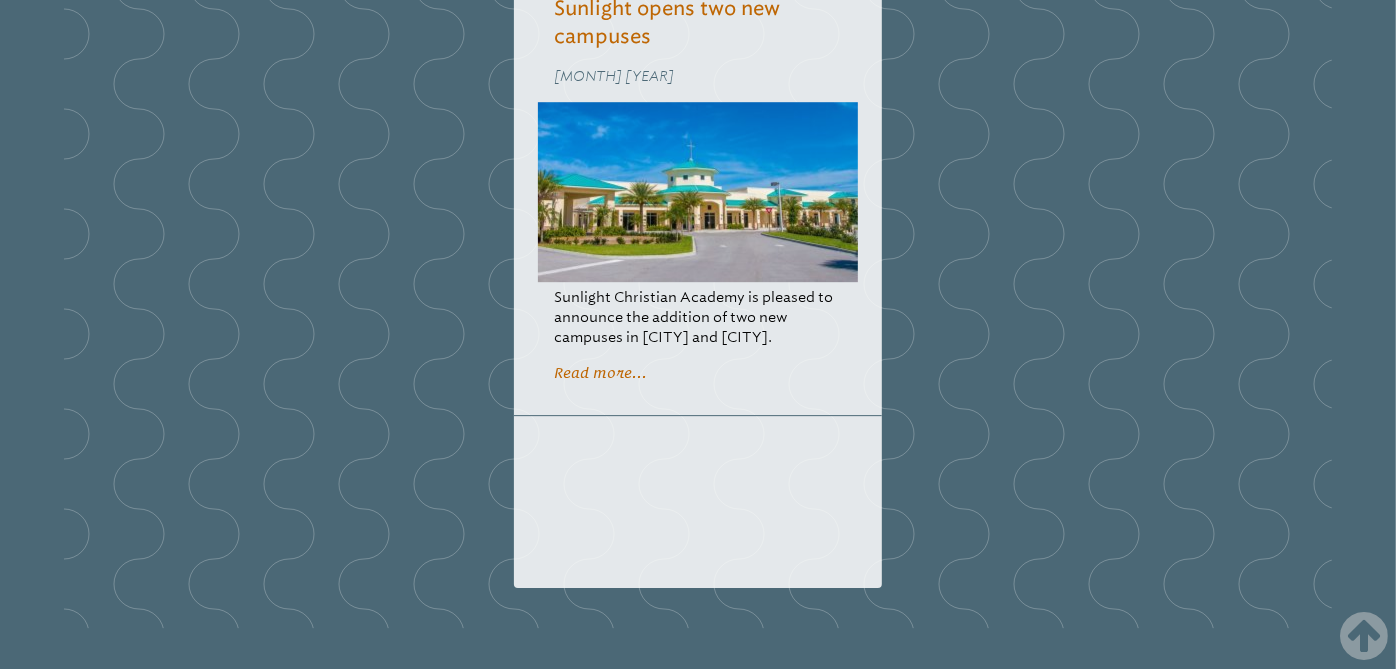 click on "Read more..." at bounding box center (600, 372) 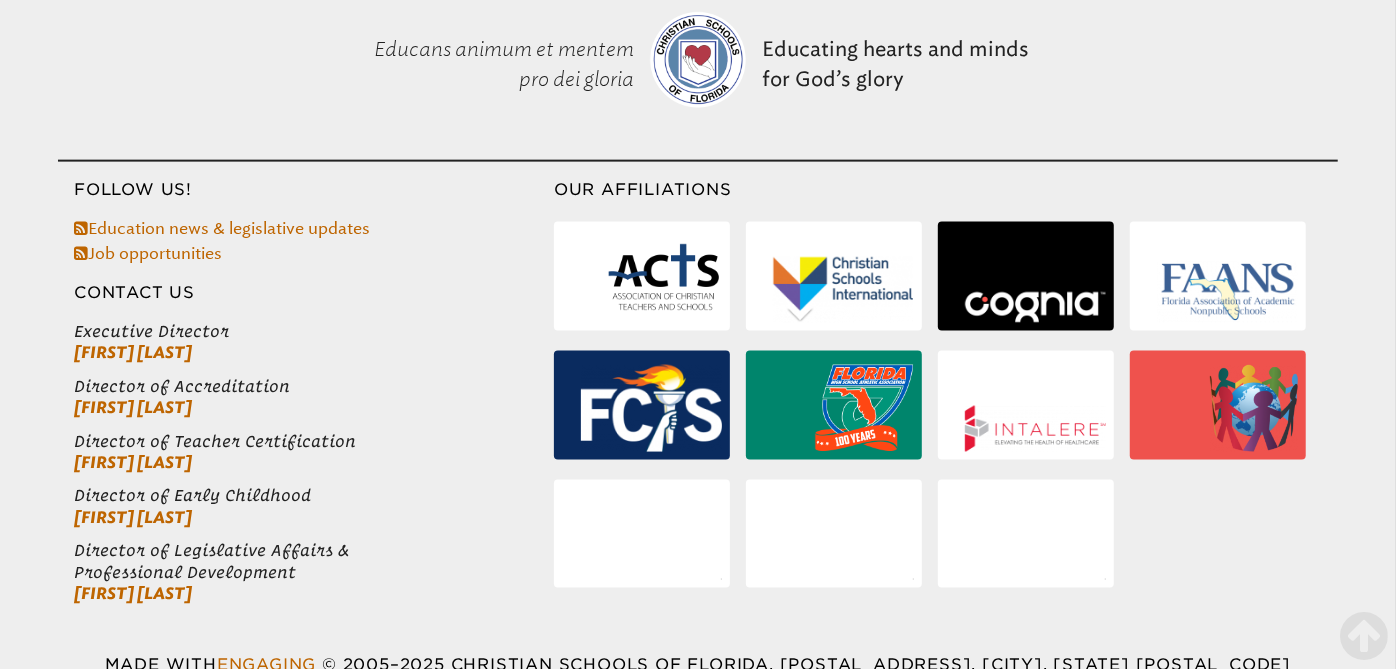 scroll, scrollTop: 1672, scrollLeft: 0, axis: vertical 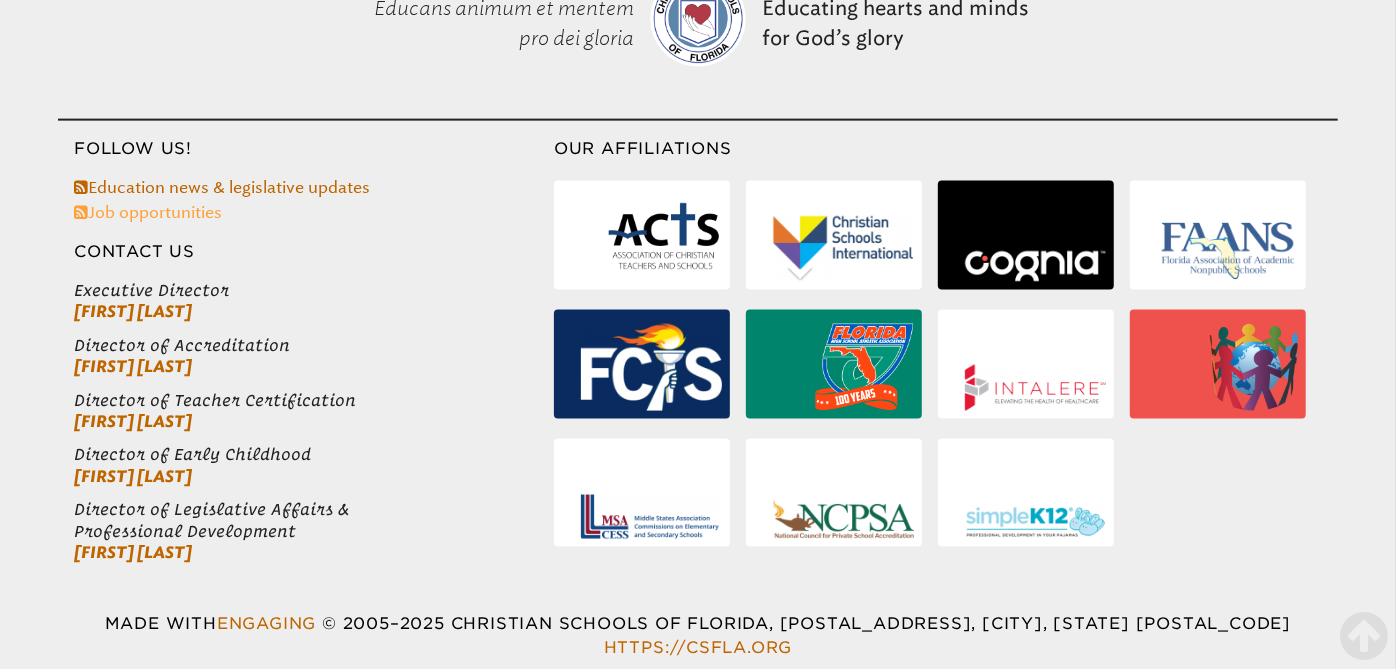 click on "Job opportunities" at bounding box center [148, 212] 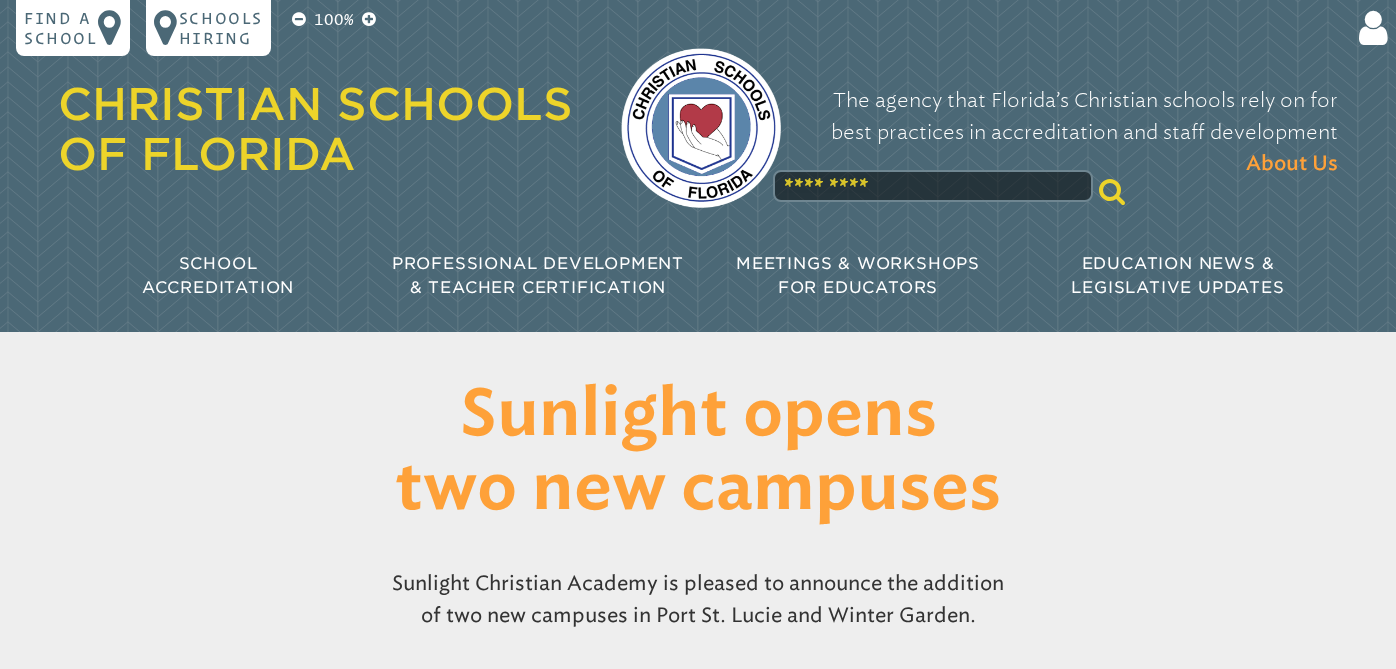scroll, scrollTop: 1620, scrollLeft: 0, axis: vertical 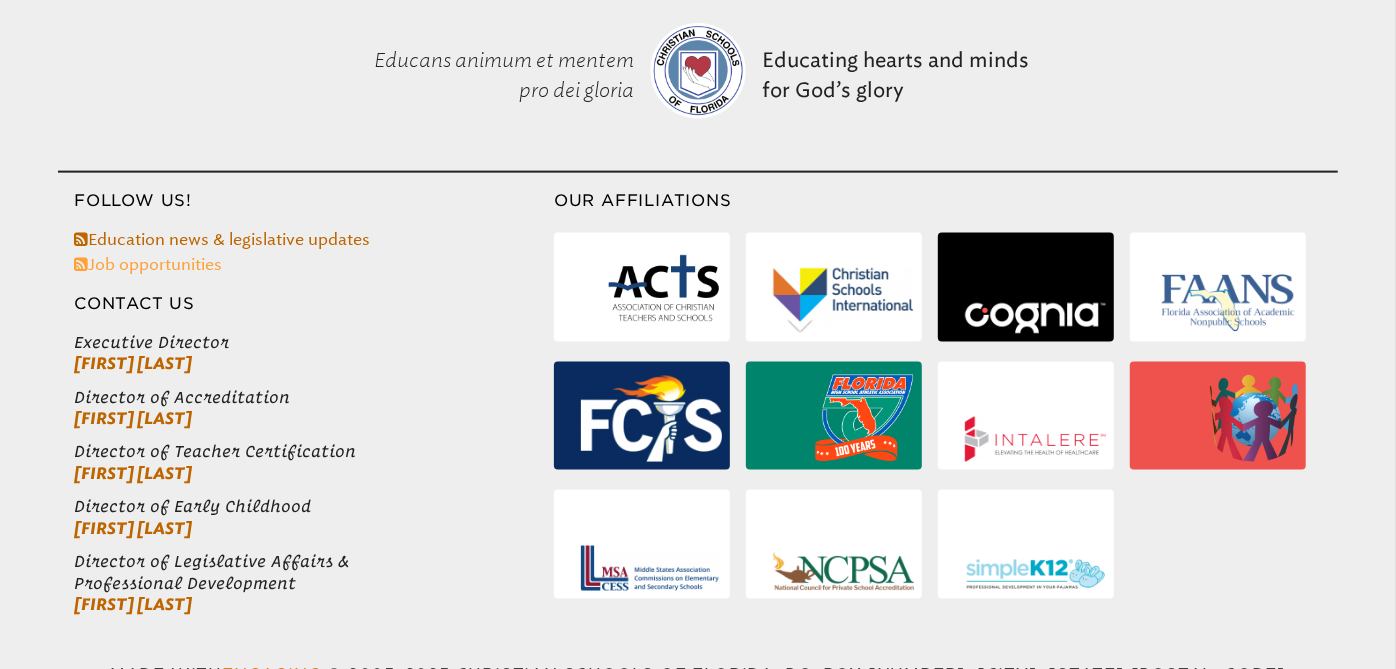 click on "Job opportunities" at bounding box center [148, 264] 